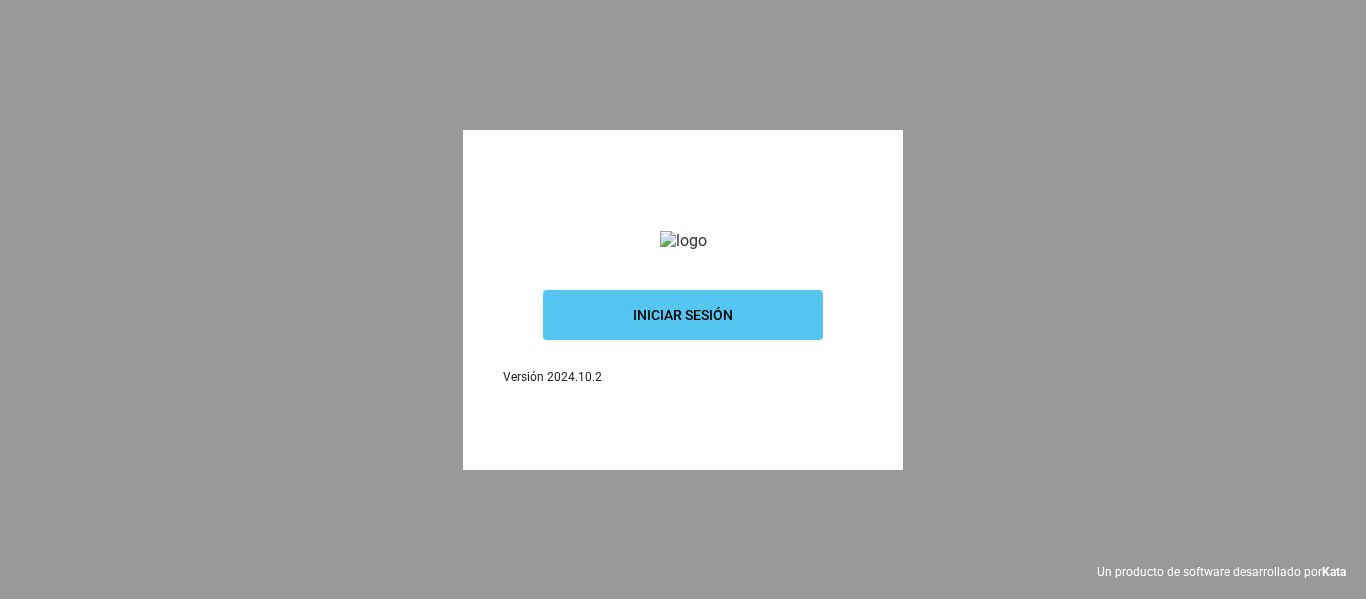 scroll, scrollTop: 0, scrollLeft: 0, axis: both 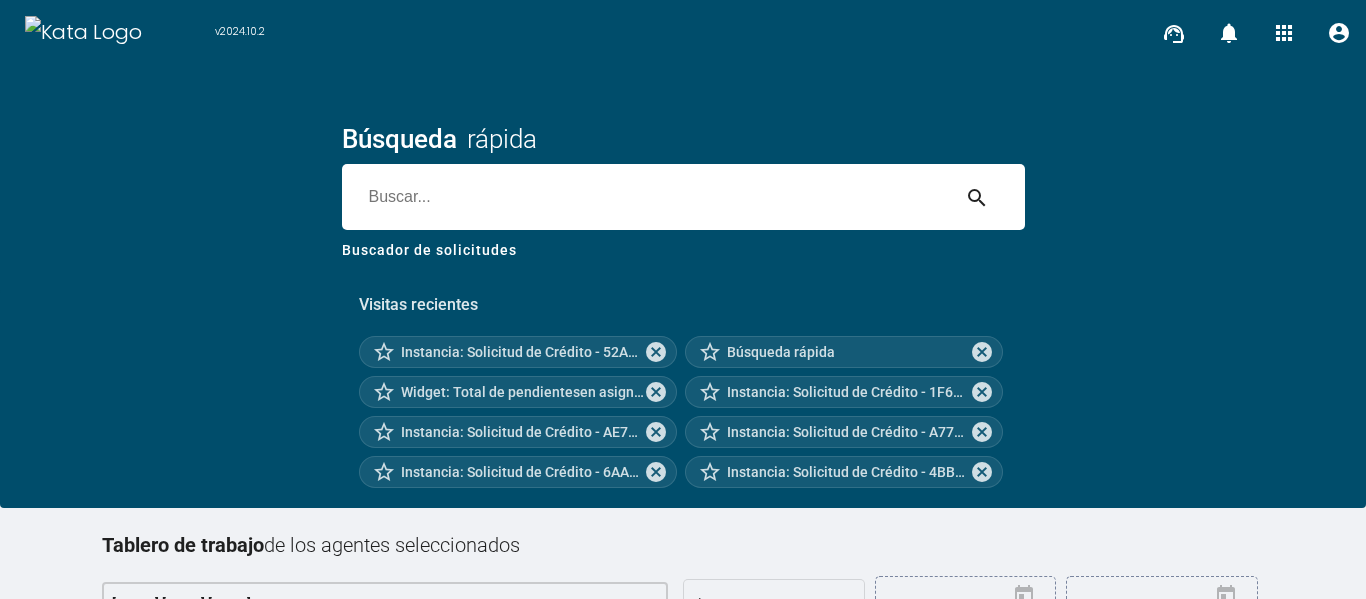 click at bounding box center (645, 197) 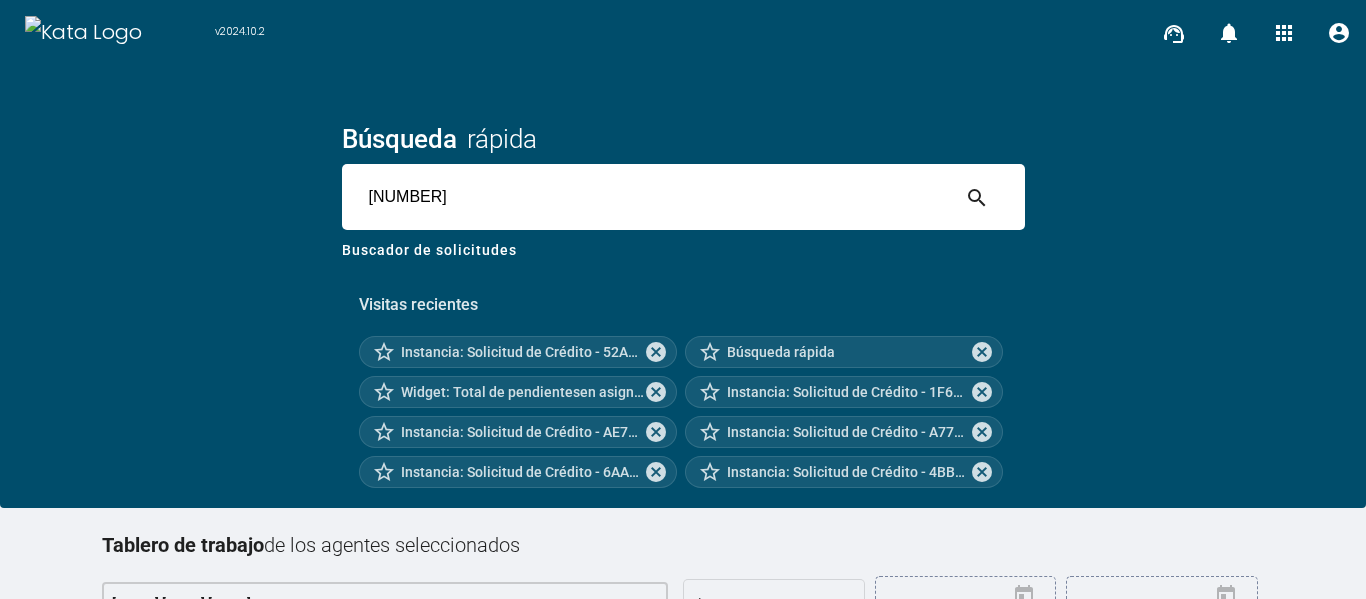 type on "[NUMBER]" 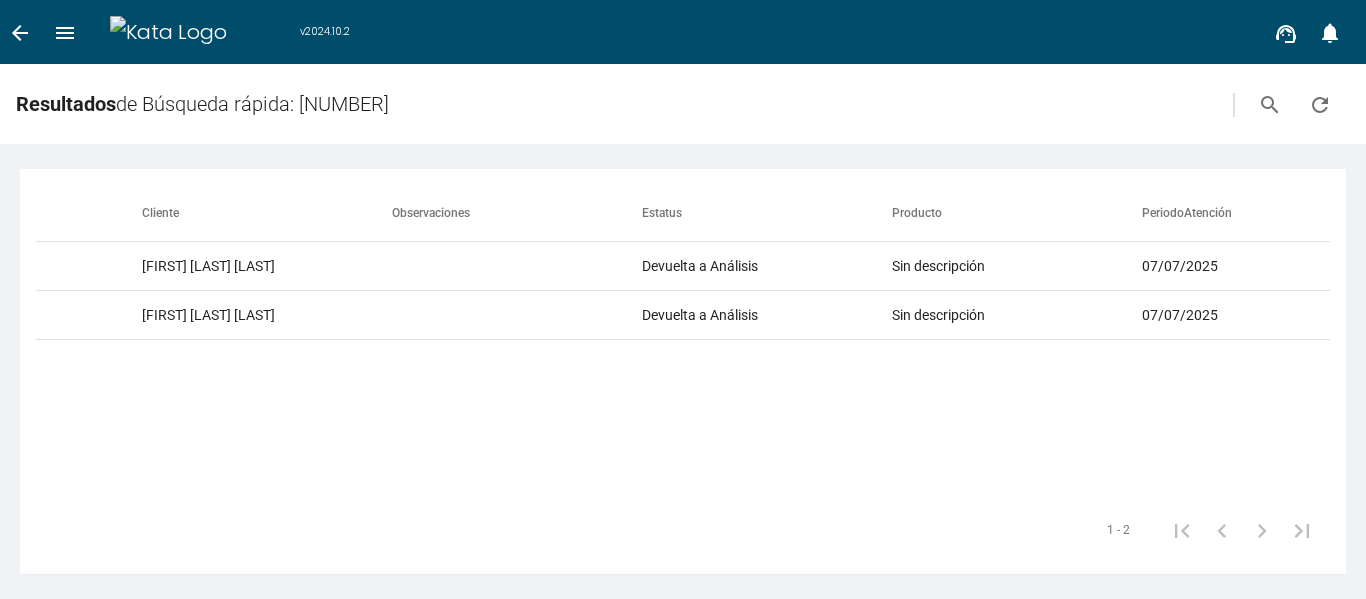 scroll, scrollTop: 0, scrollLeft: 970, axis: horizontal 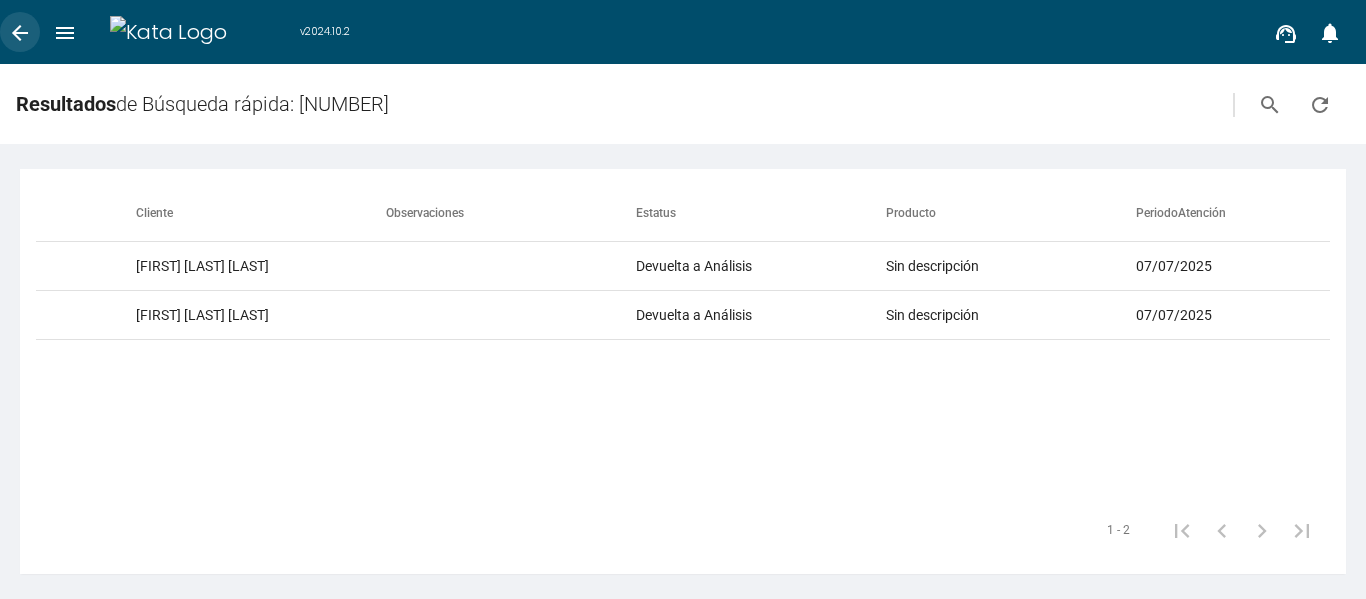 click on "arrow_back" at bounding box center [20, 33] 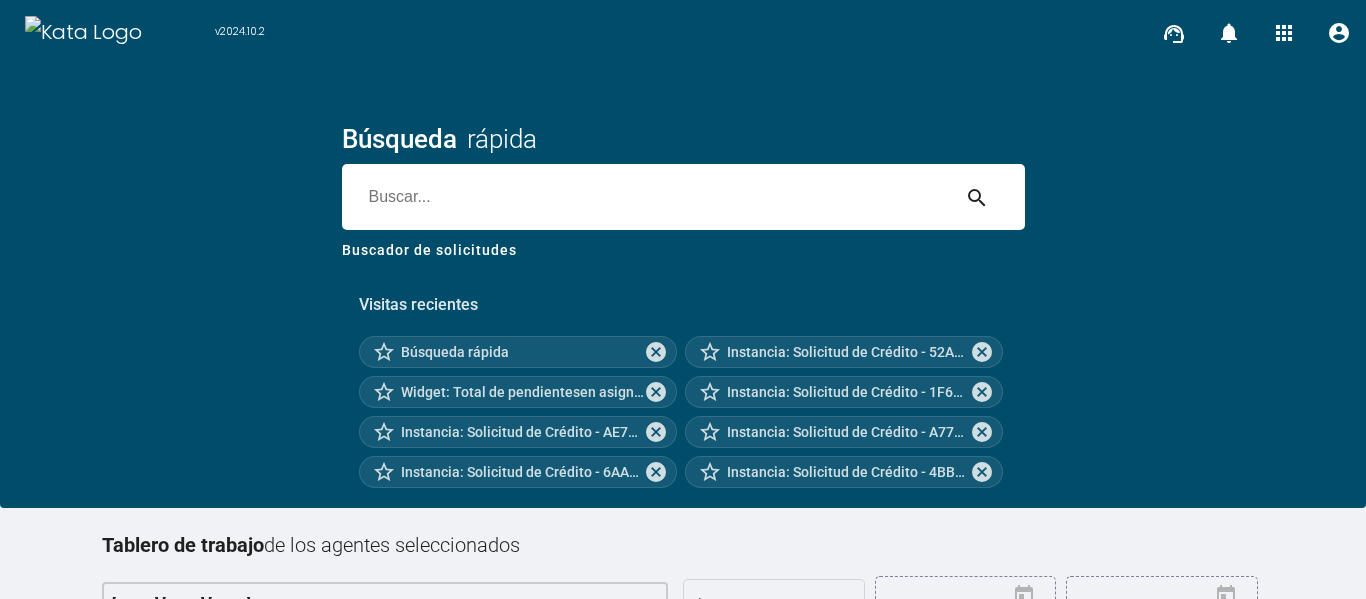 click at bounding box center (645, 197) 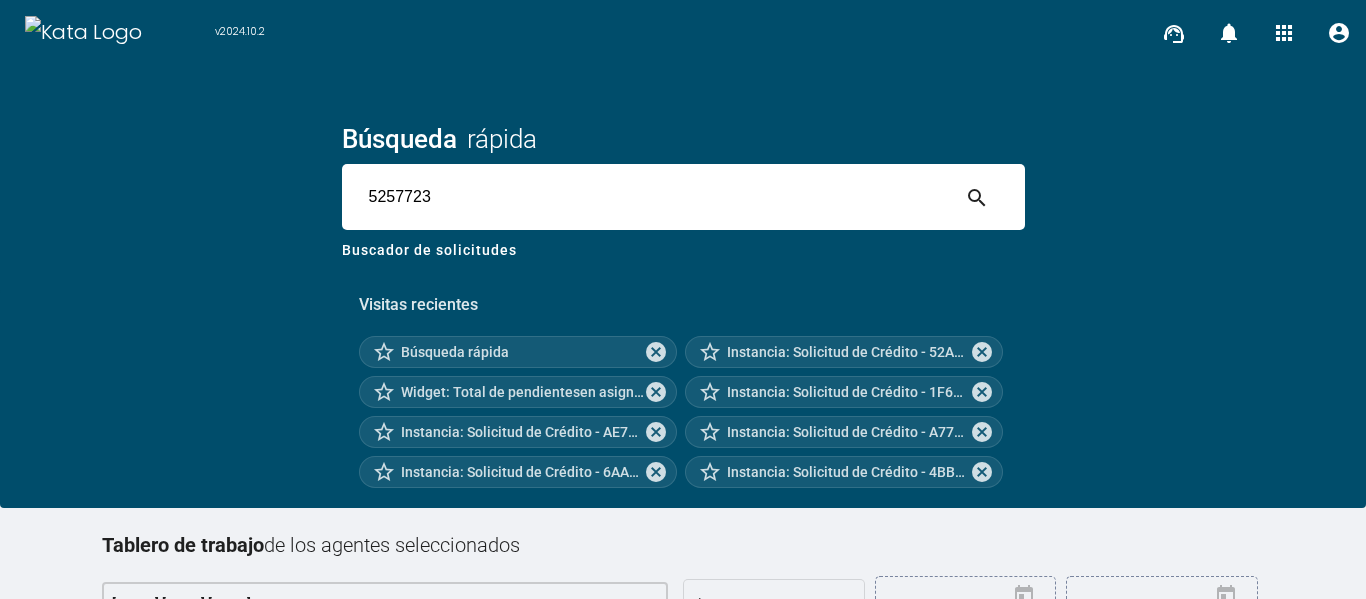 type on "5257723" 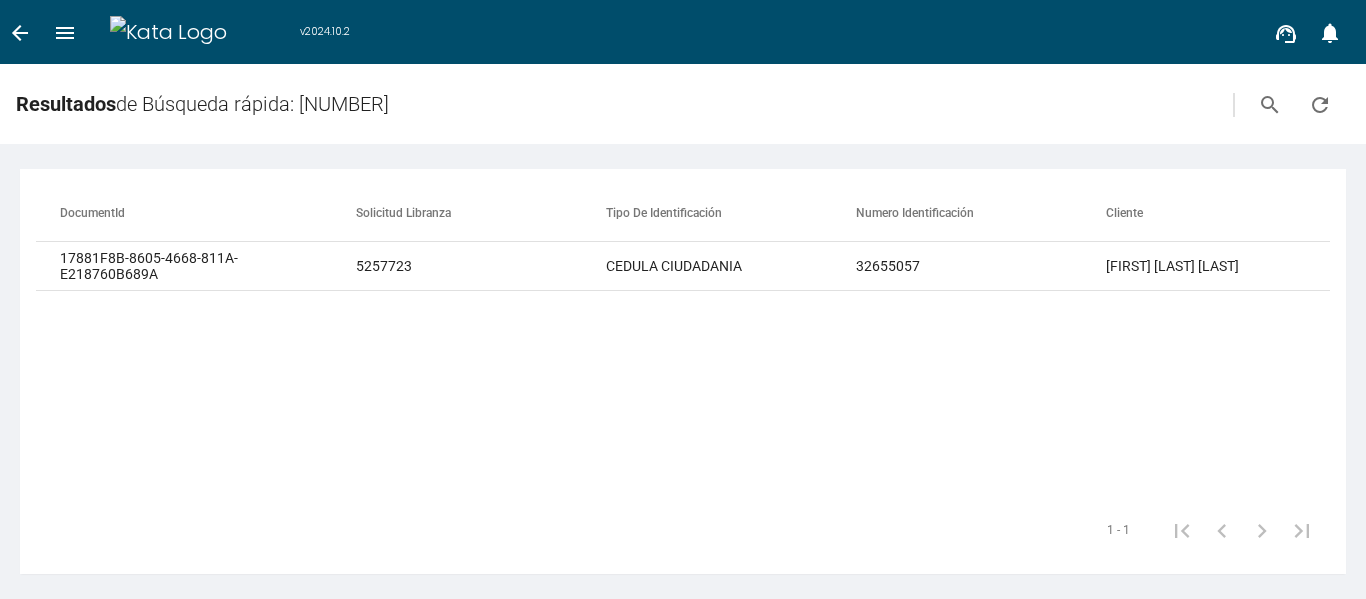 drag, startPoint x: 440, startPoint y: 485, endPoint x: 673, endPoint y: 516, distance: 235.05319 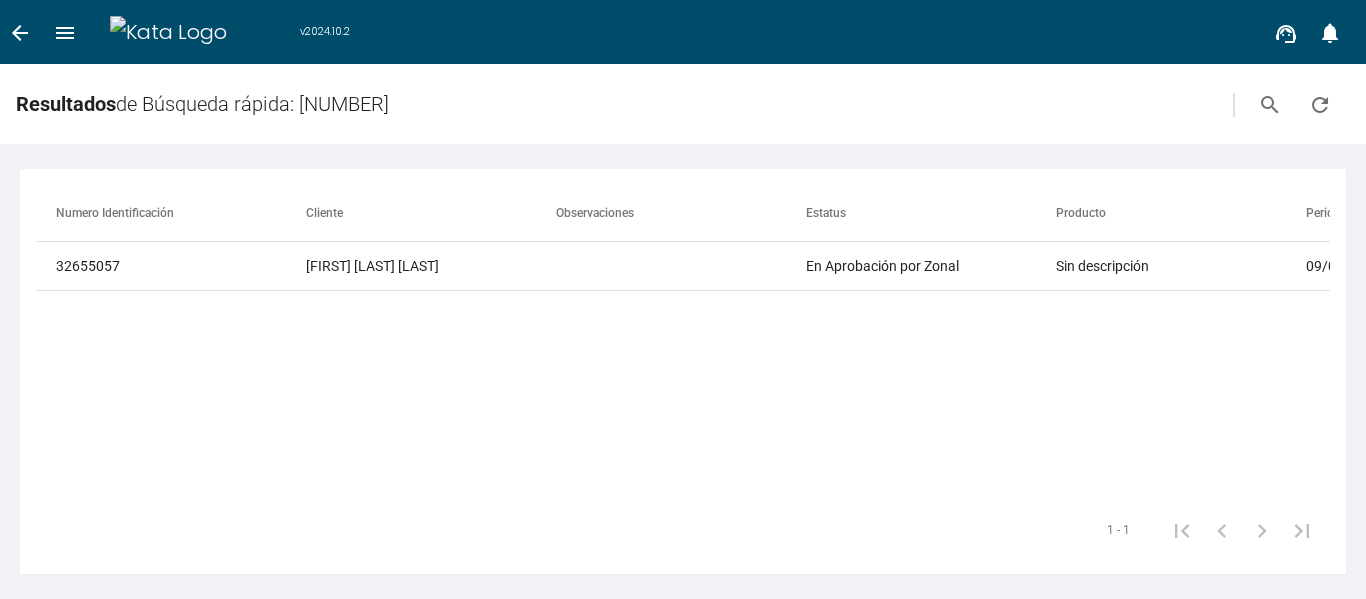 scroll, scrollTop: 0, scrollLeft: 809, axis: horizontal 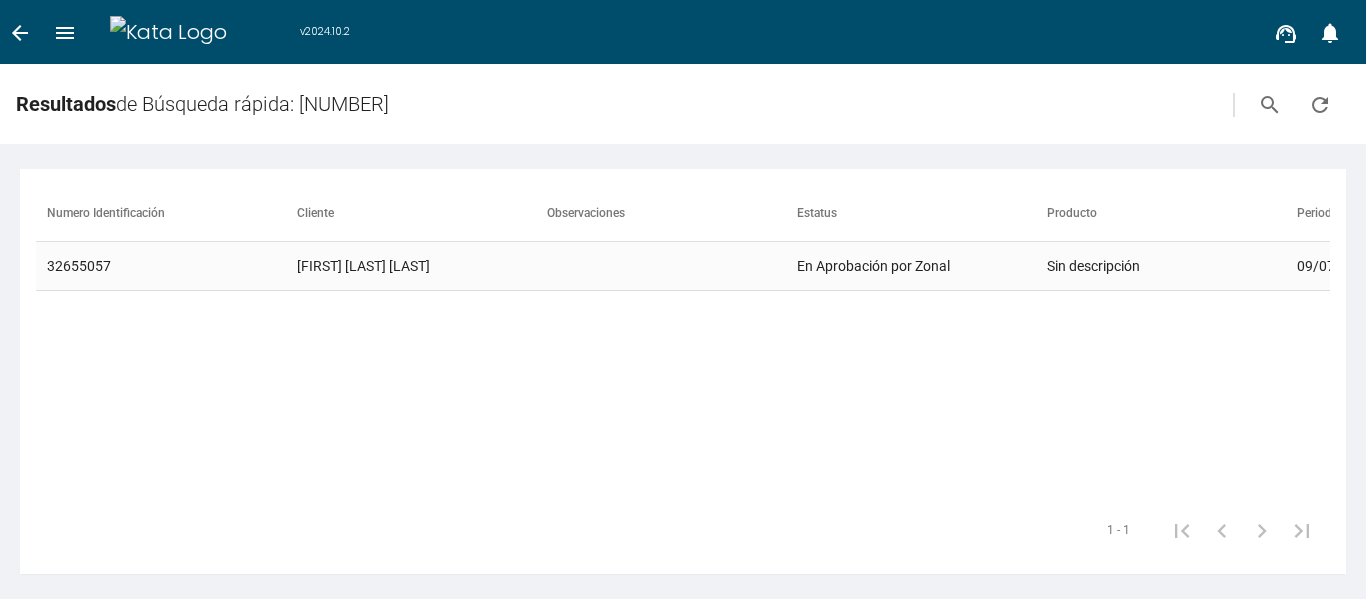 click on "[FIRST] [LAST] [LAST]" at bounding box center (422, 266) 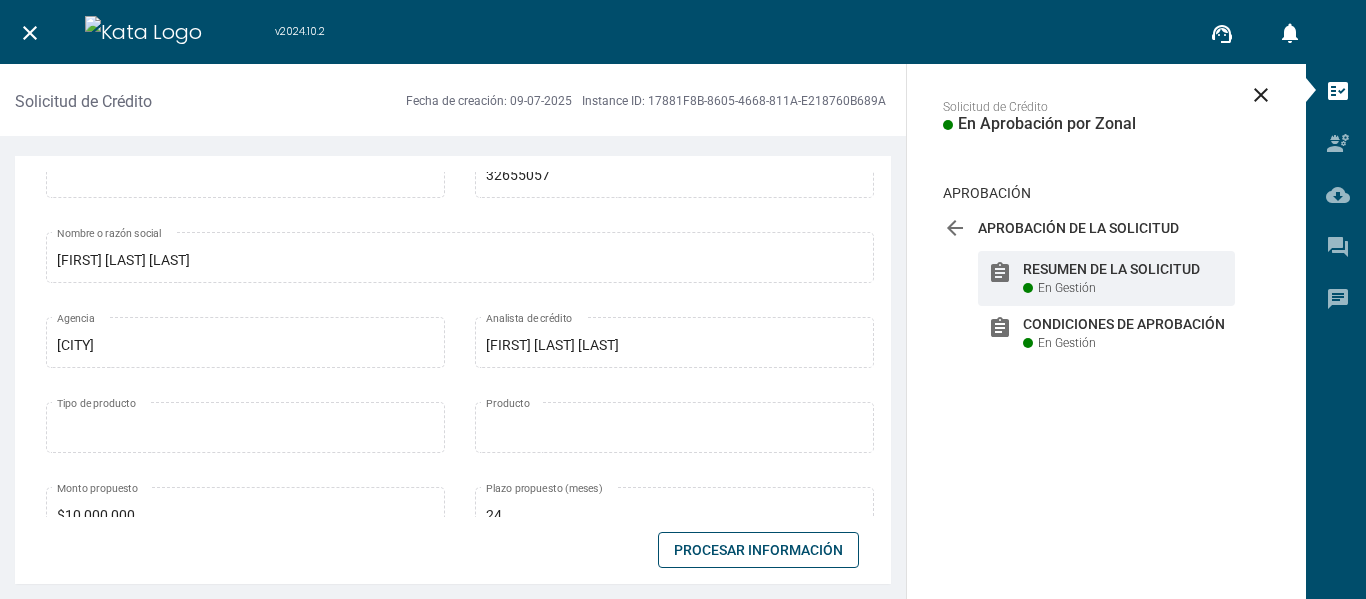 scroll, scrollTop: 200, scrollLeft: 0, axis: vertical 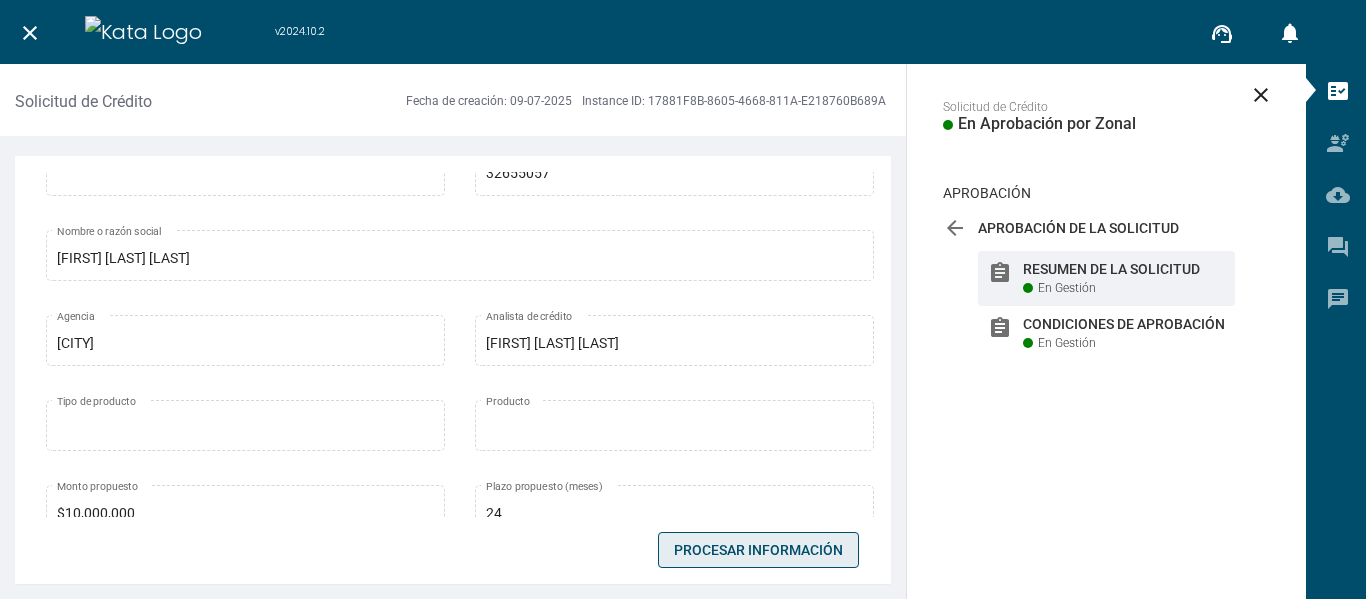 click on "Procesar Información" at bounding box center [758, 550] 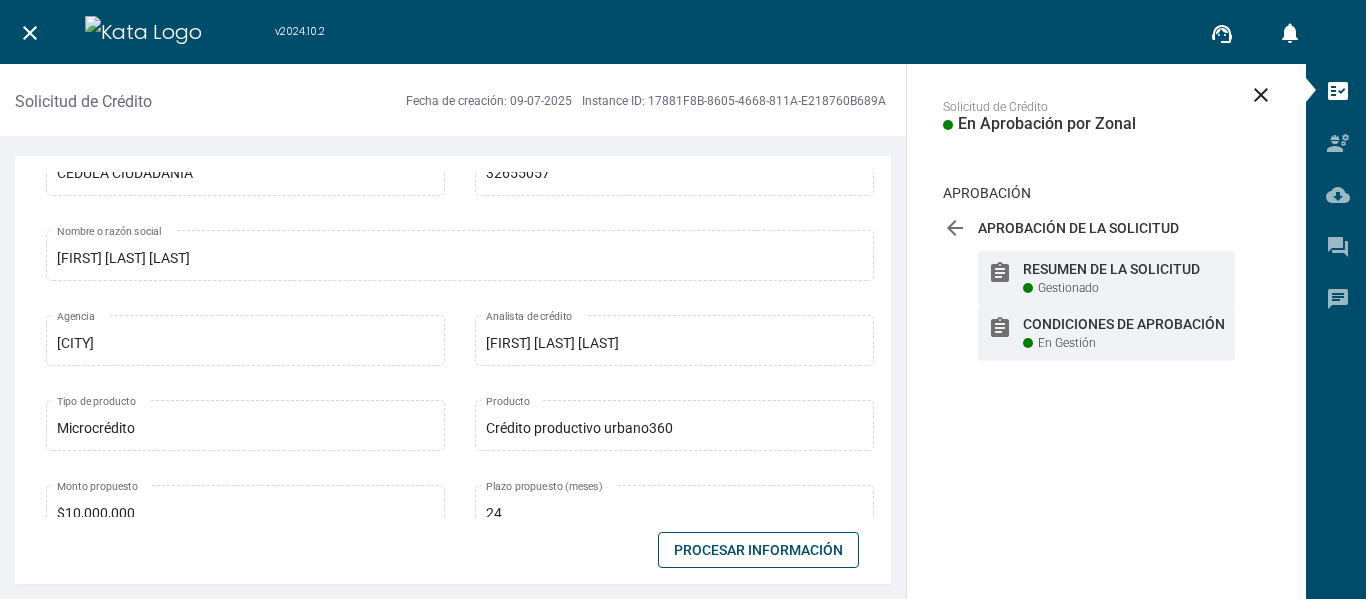 click on "assignment Condiciones de Aprobación En Gestión" at bounding box center (1106, 278) 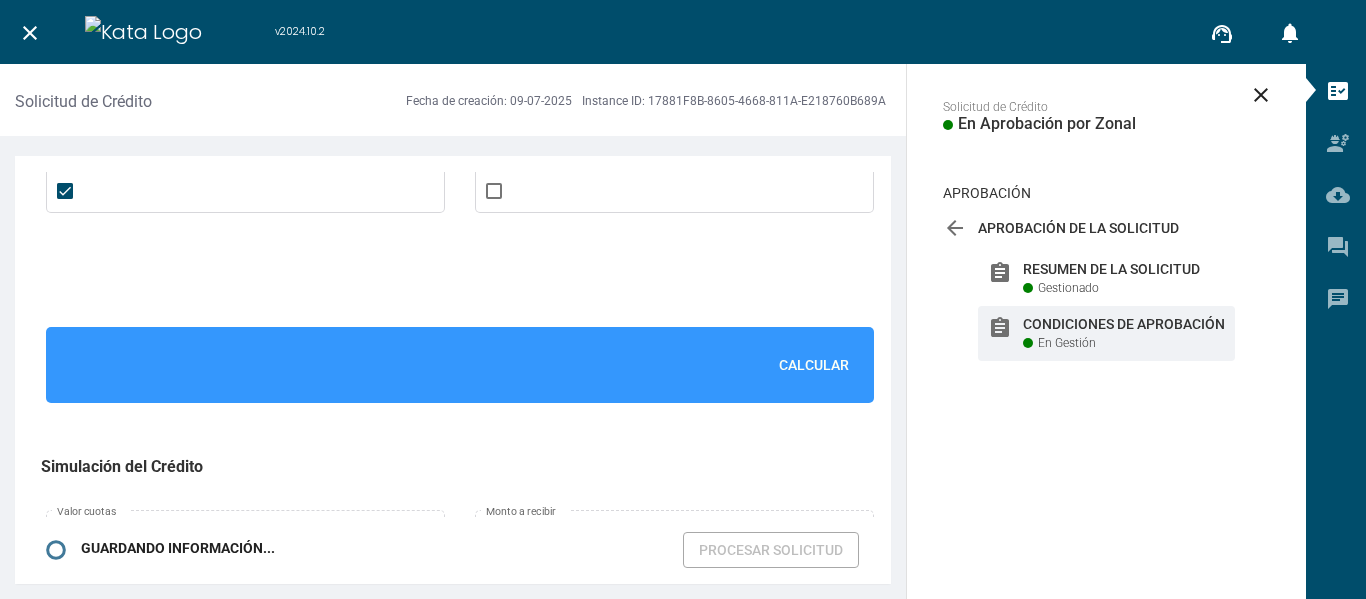 scroll, scrollTop: 1400, scrollLeft: 0, axis: vertical 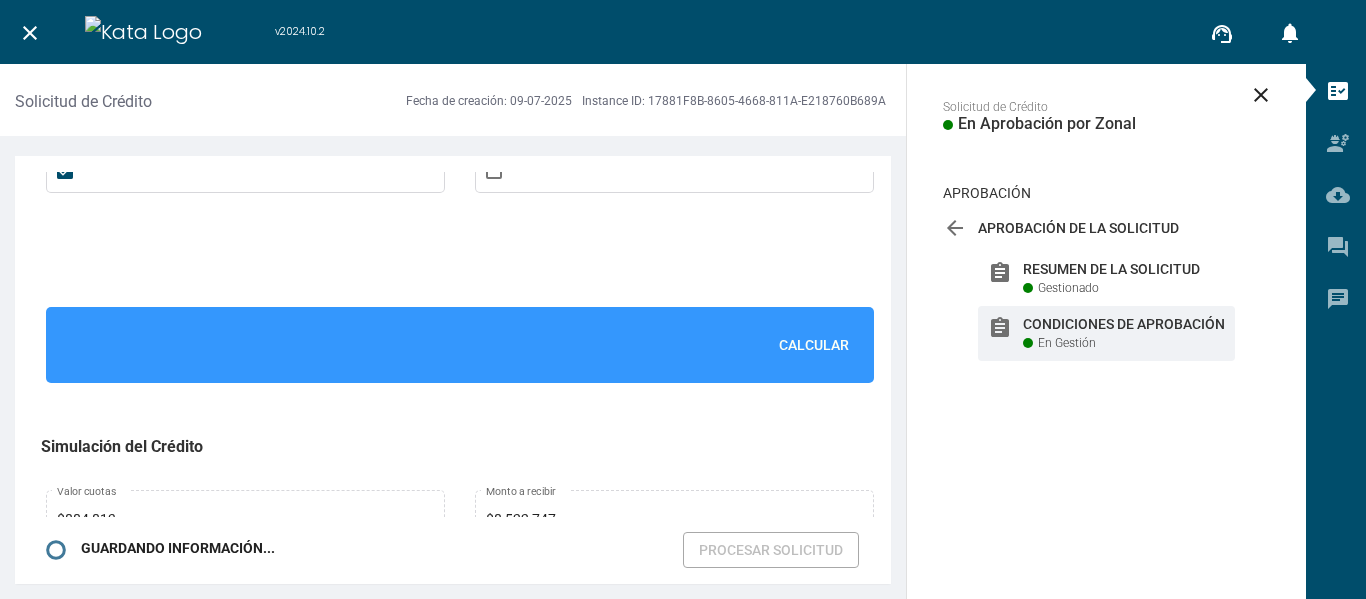 click on "Calcular" at bounding box center [814, 345] 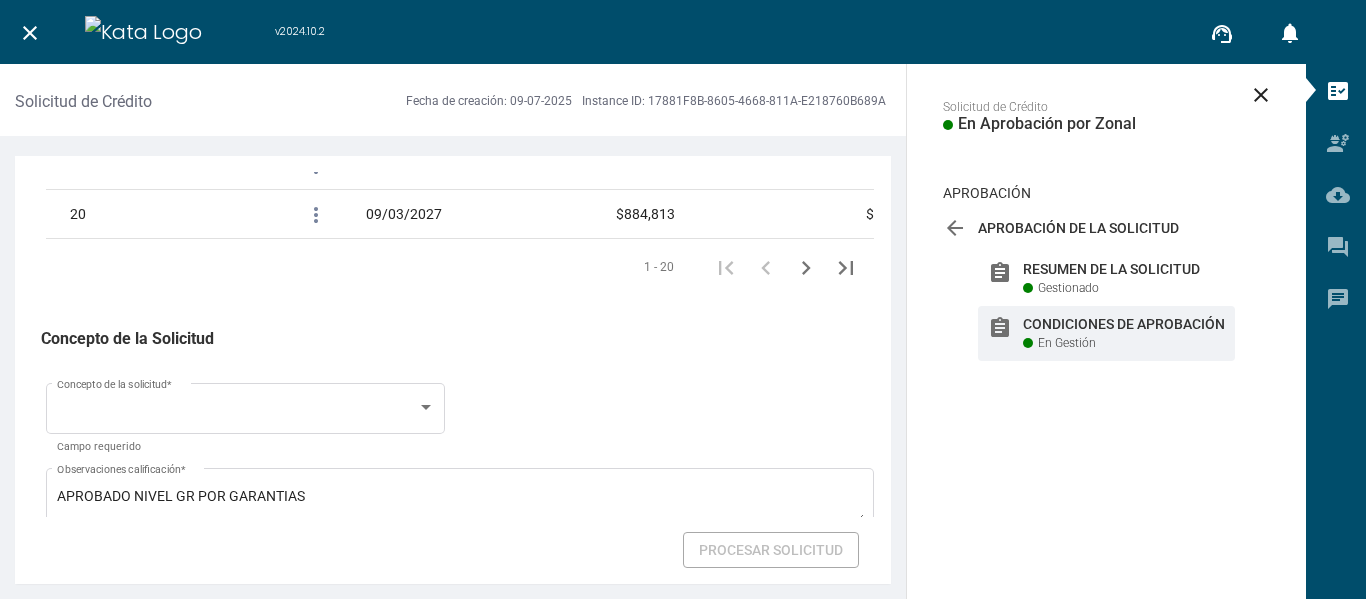 scroll, scrollTop: 3517, scrollLeft: 0, axis: vertical 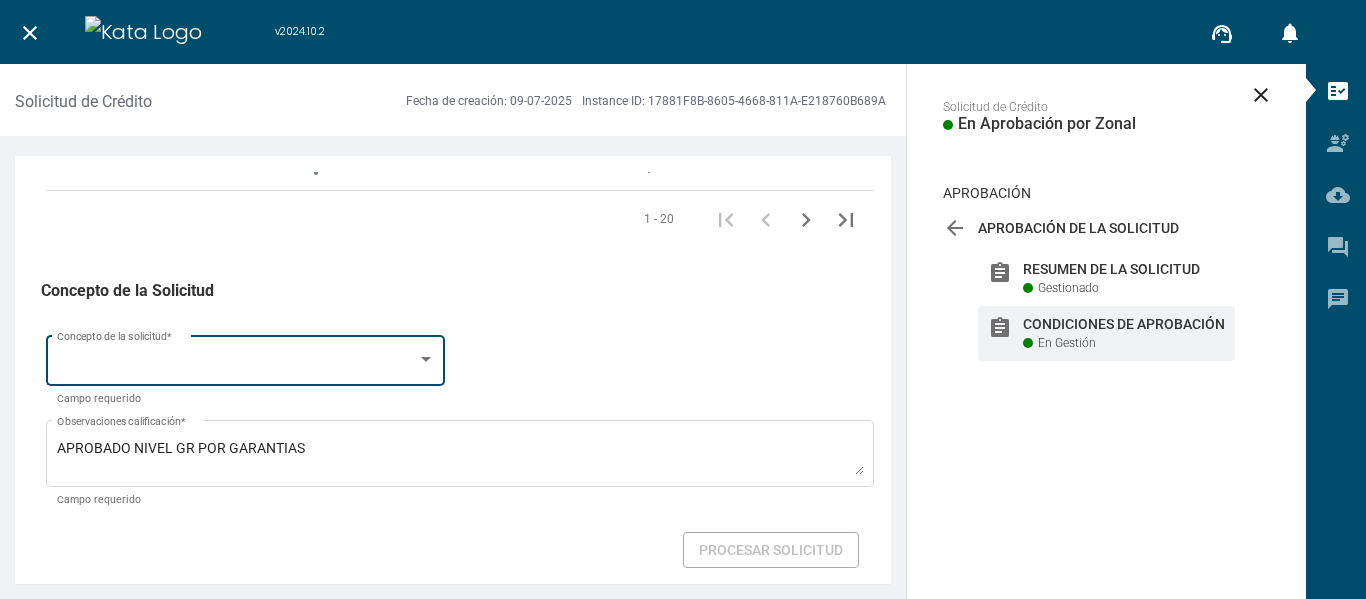 click on "Concepto de la solicitud   *" at bounding box center (246, 358) 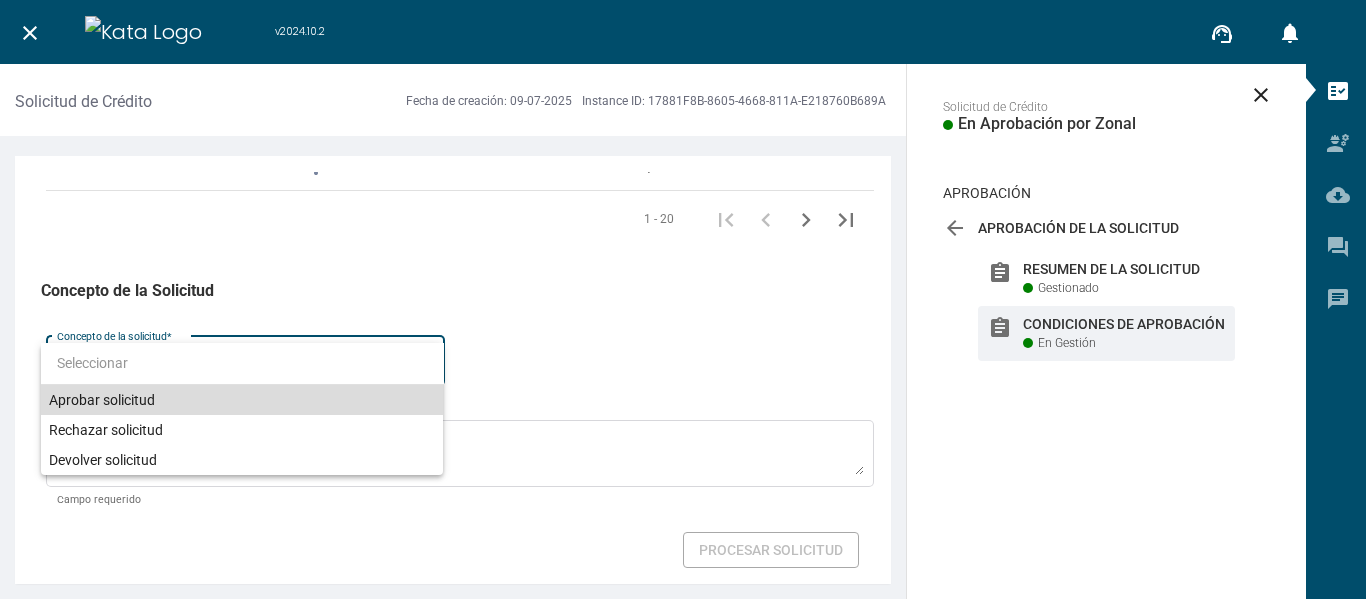 click on "Aprobar solicitud" at bounding box center [242, 400] 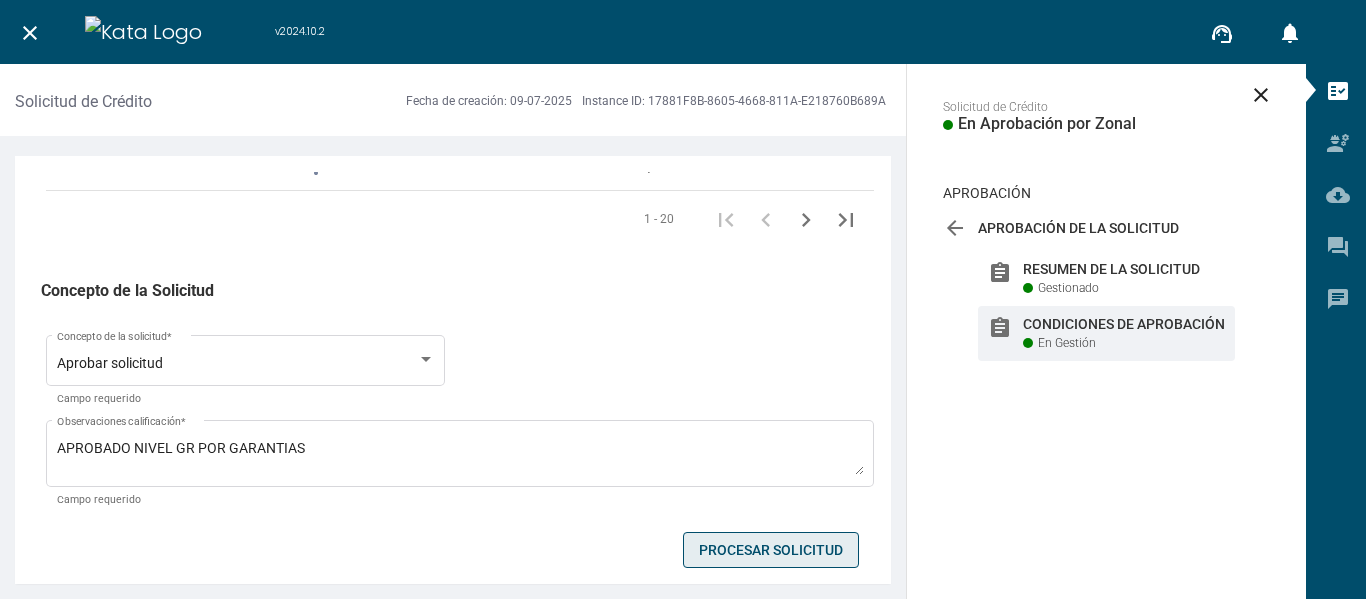 click on "Procesar Solicitud" at bounding box center [771, 550] 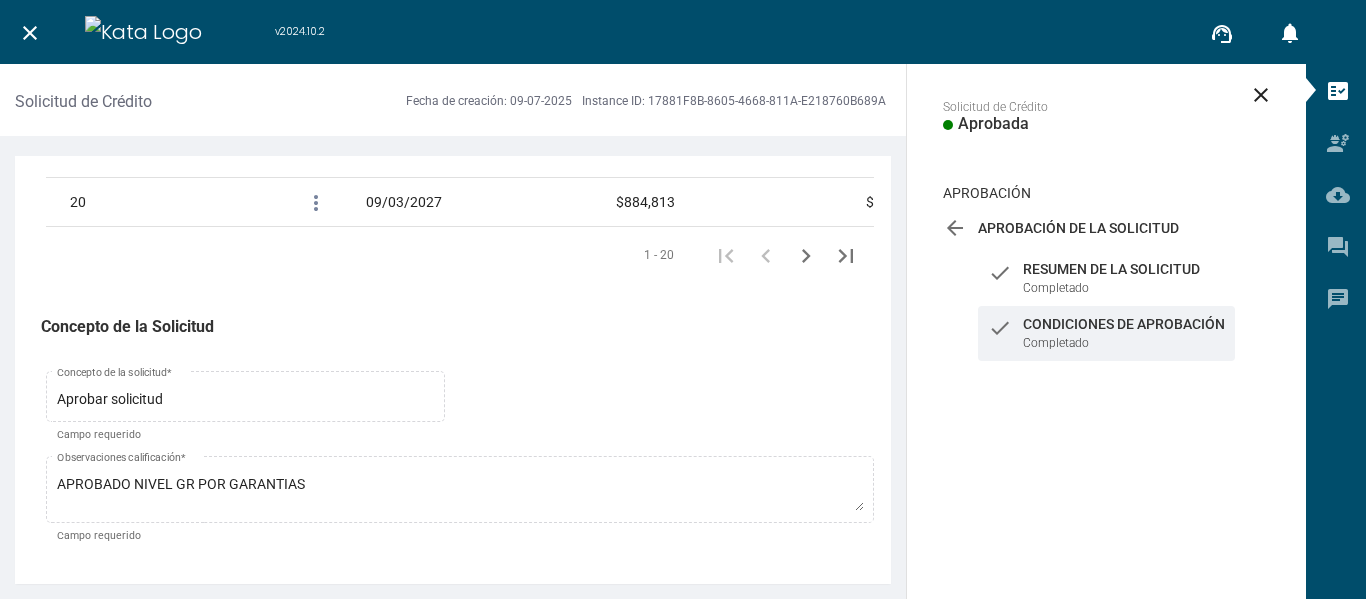 scroll, scrollTop: 3481, scrollLeft: 0, axis: vertical 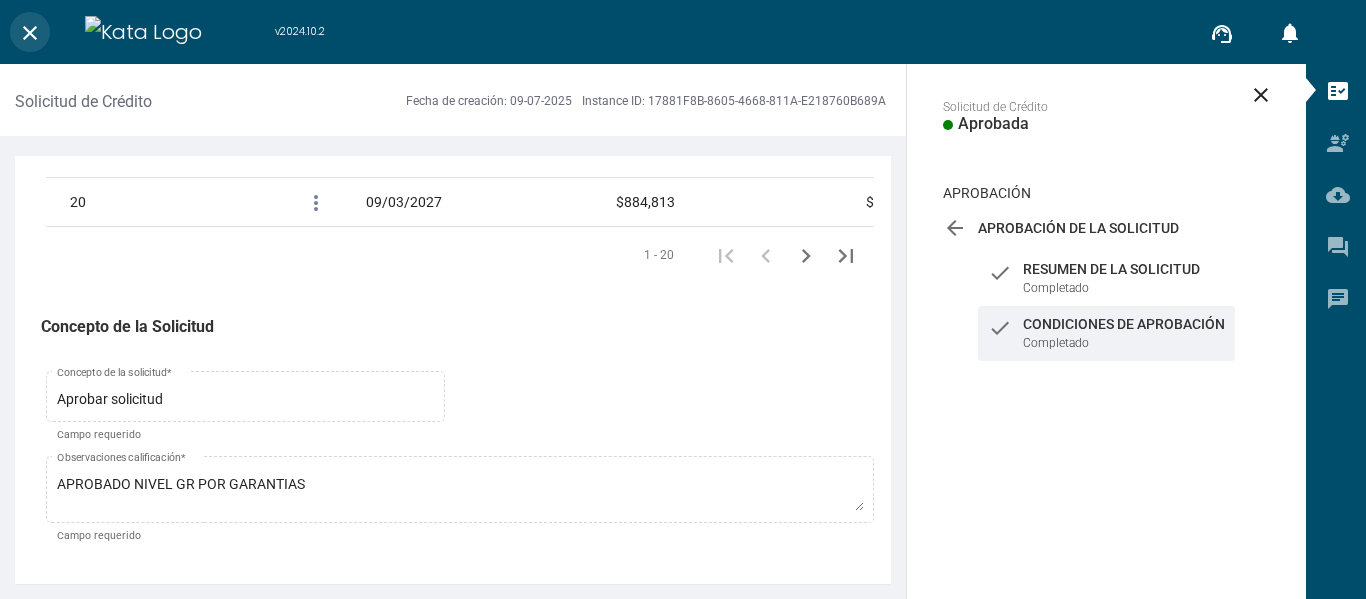 click on "close" at bounding box center [30, 32] 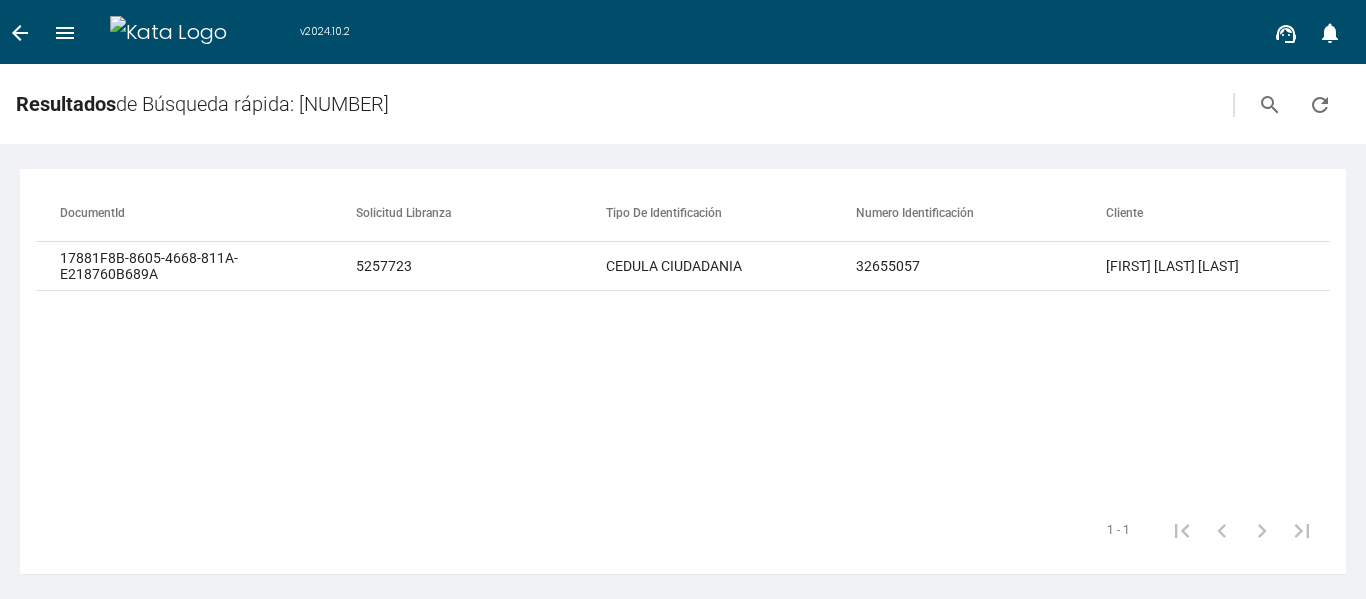 click on "arrow_back" at bounding box center [20, 33] 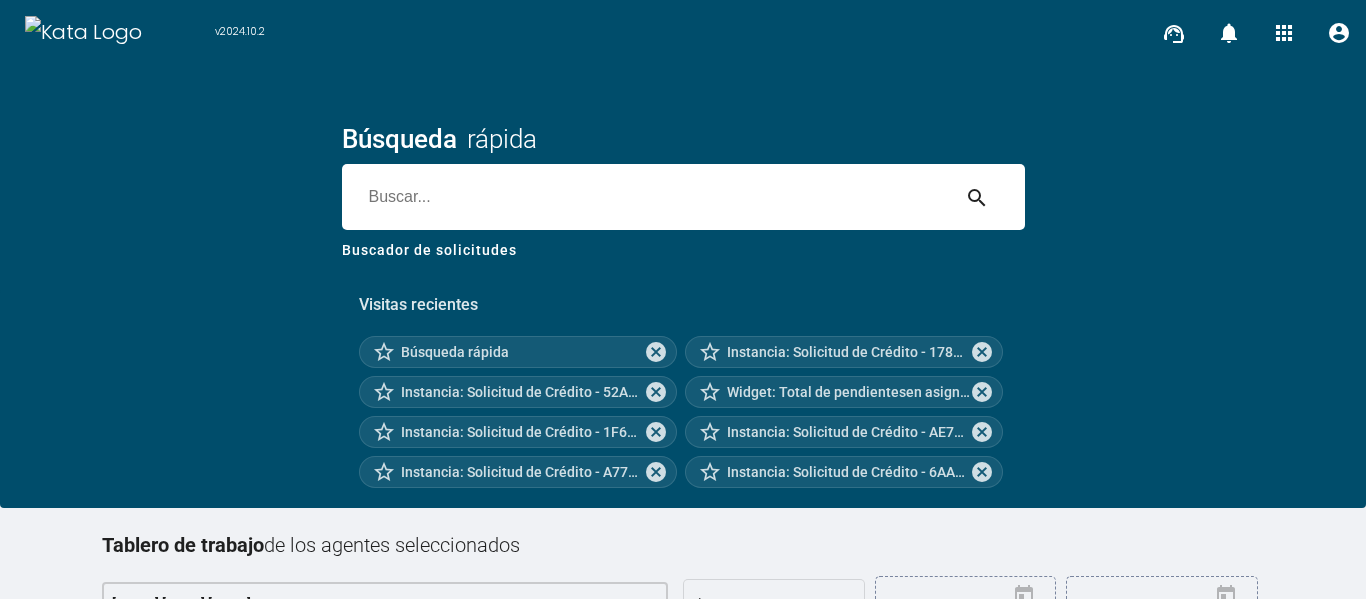 click at bounding box center (645, 197) 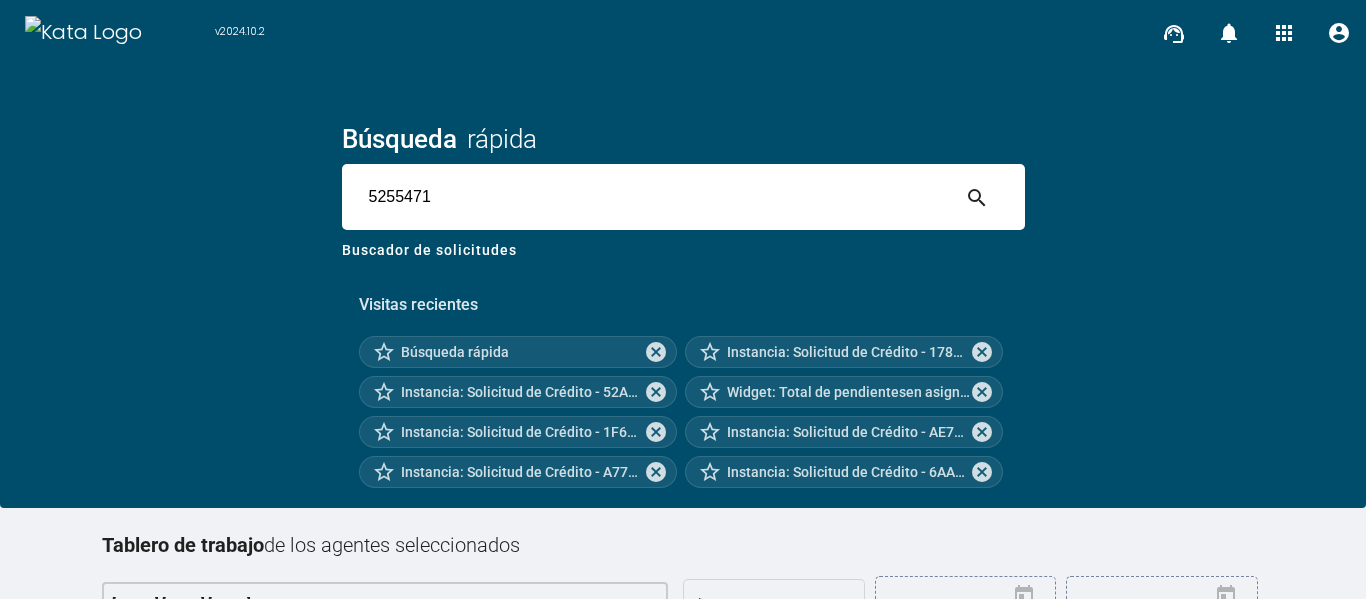 type on "5255471" 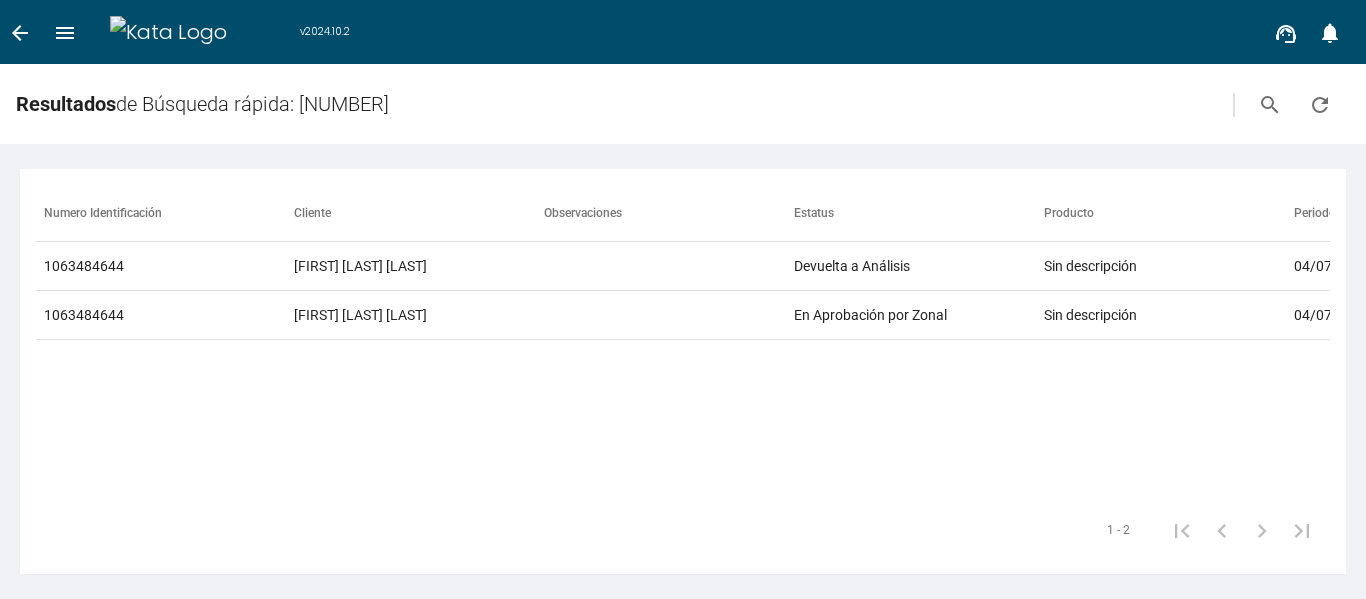 scroll, scrollTop: 0, scrollLeft: 815, axis: horizontal 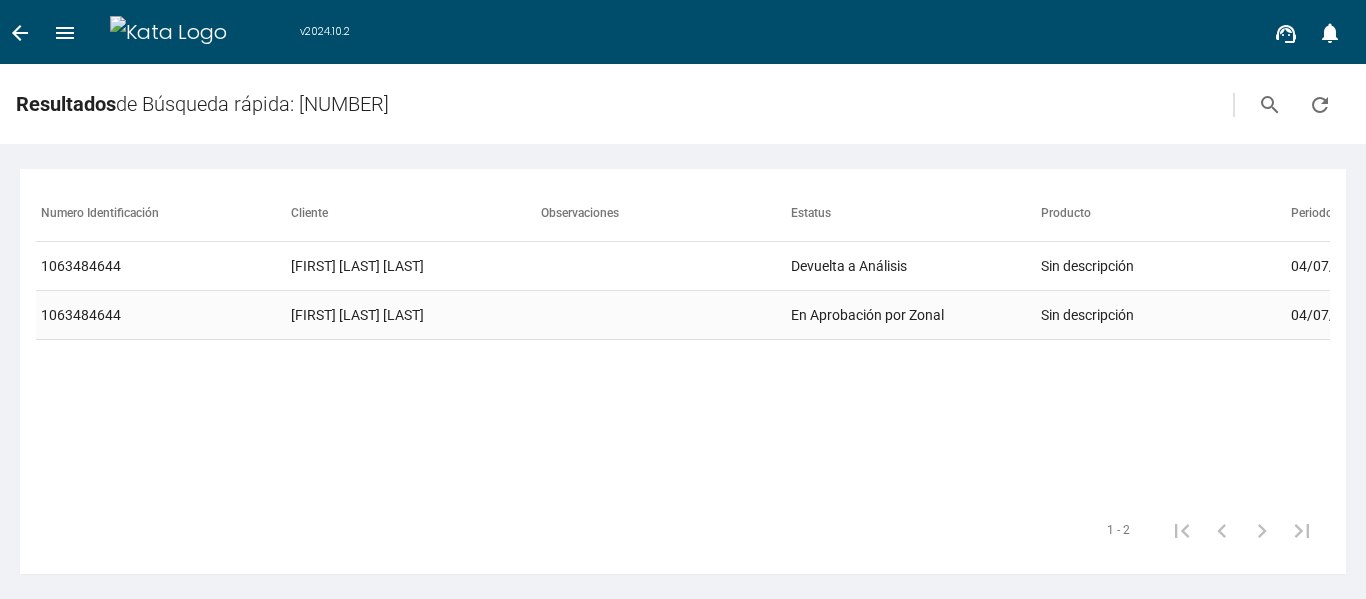 click at bounding box center [666, 266] 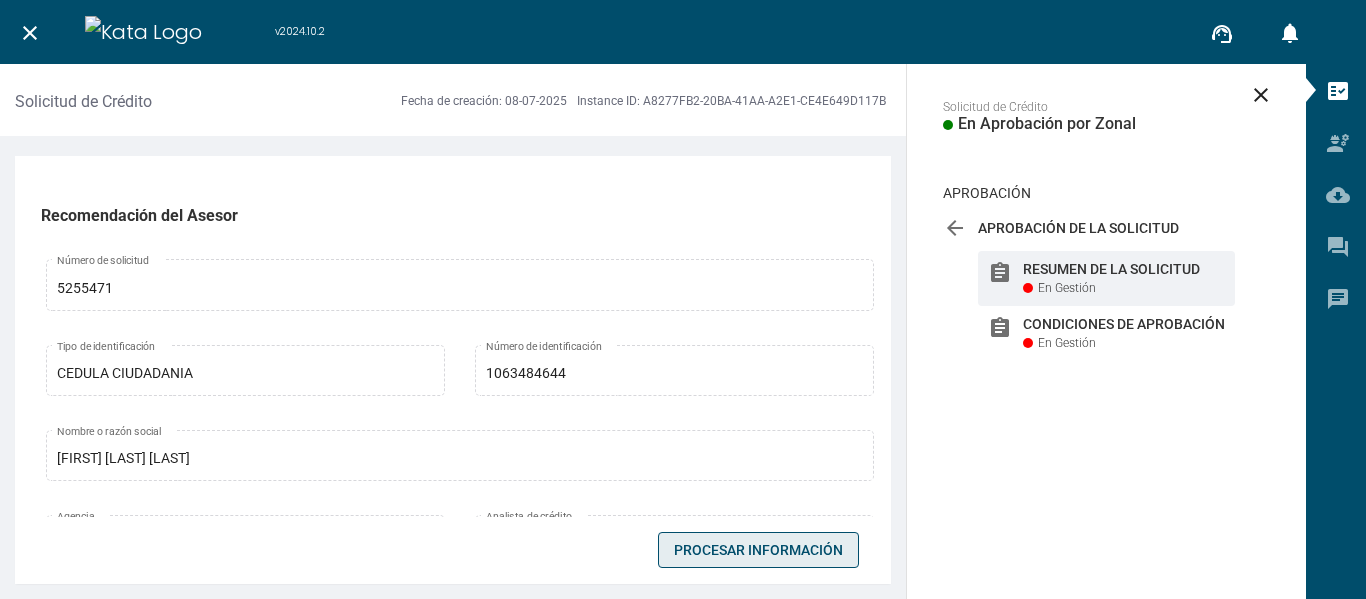 click on "Procesar Información" at bounding box center [758, 550] 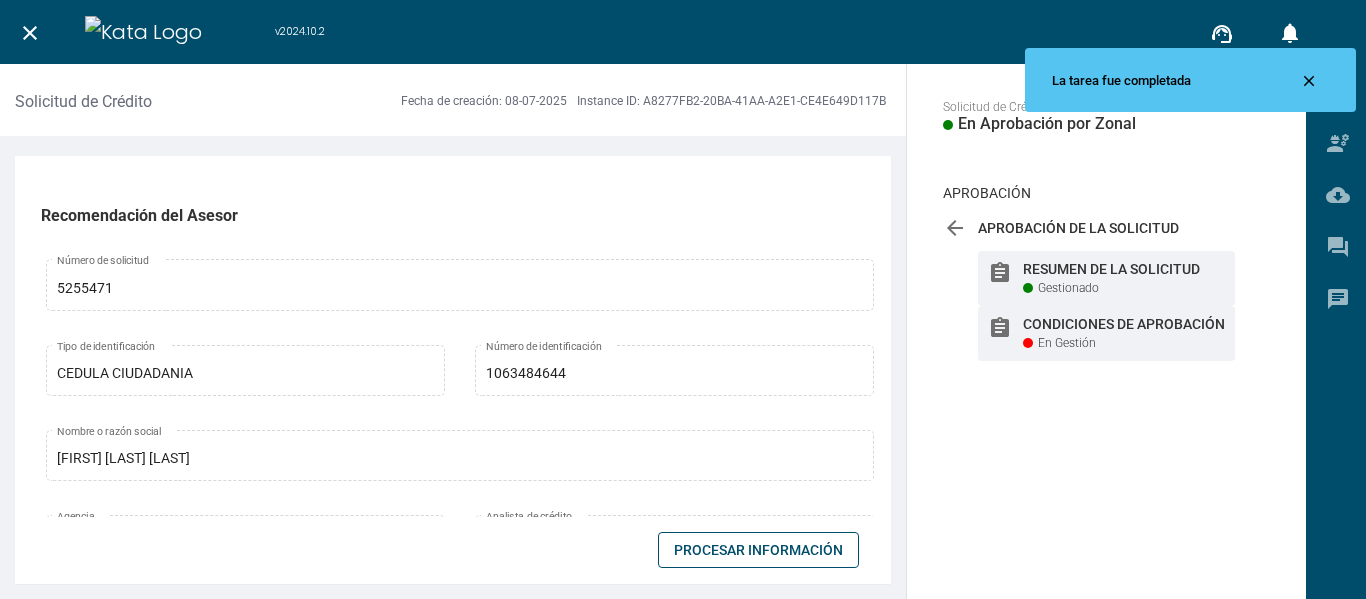 click on "Condiciones de Aprobación" at bounding box center (1124, 269) 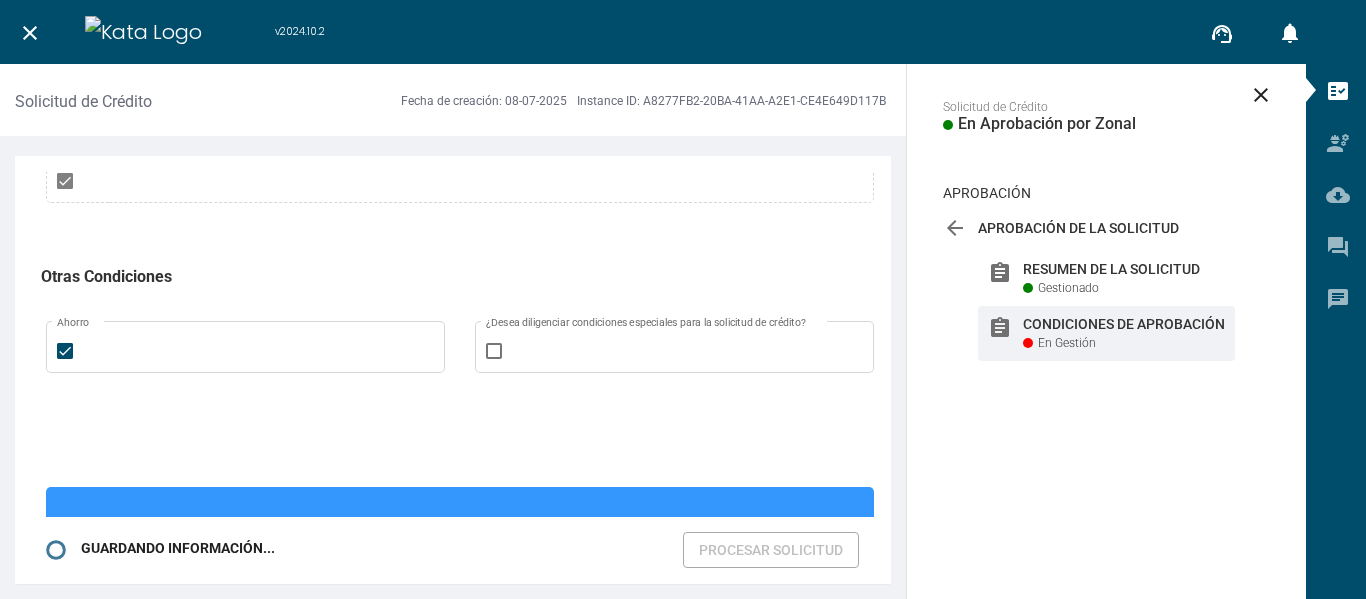 scroll, scrollTop: 1300, scrollLeft: 0, axis: vertical 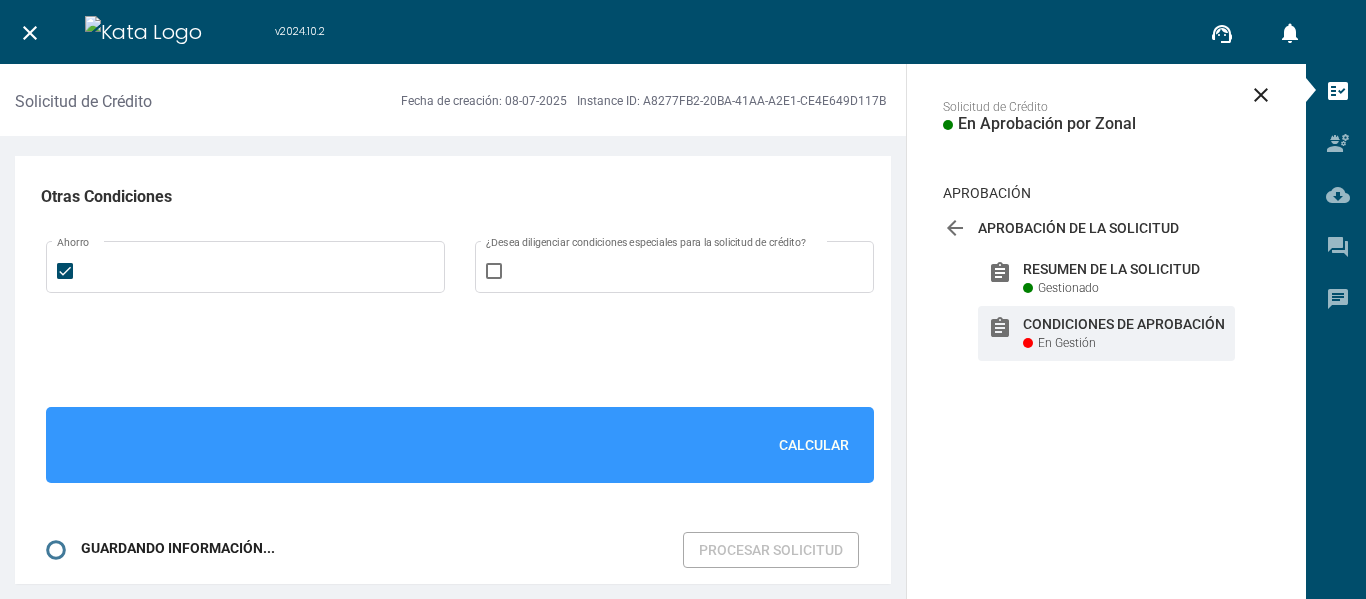 click on "Calcular" at bounding box center [814, 445] 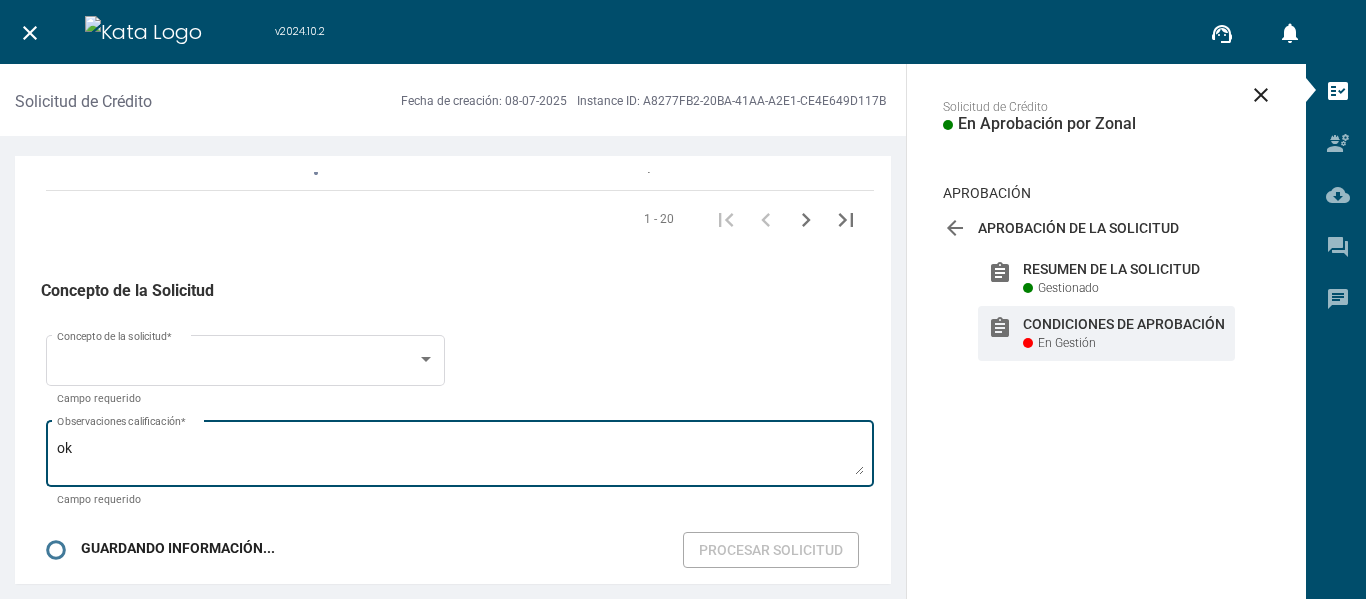 scroll, scrollTop: 3517, scrollLeft: 0, axis: vertical 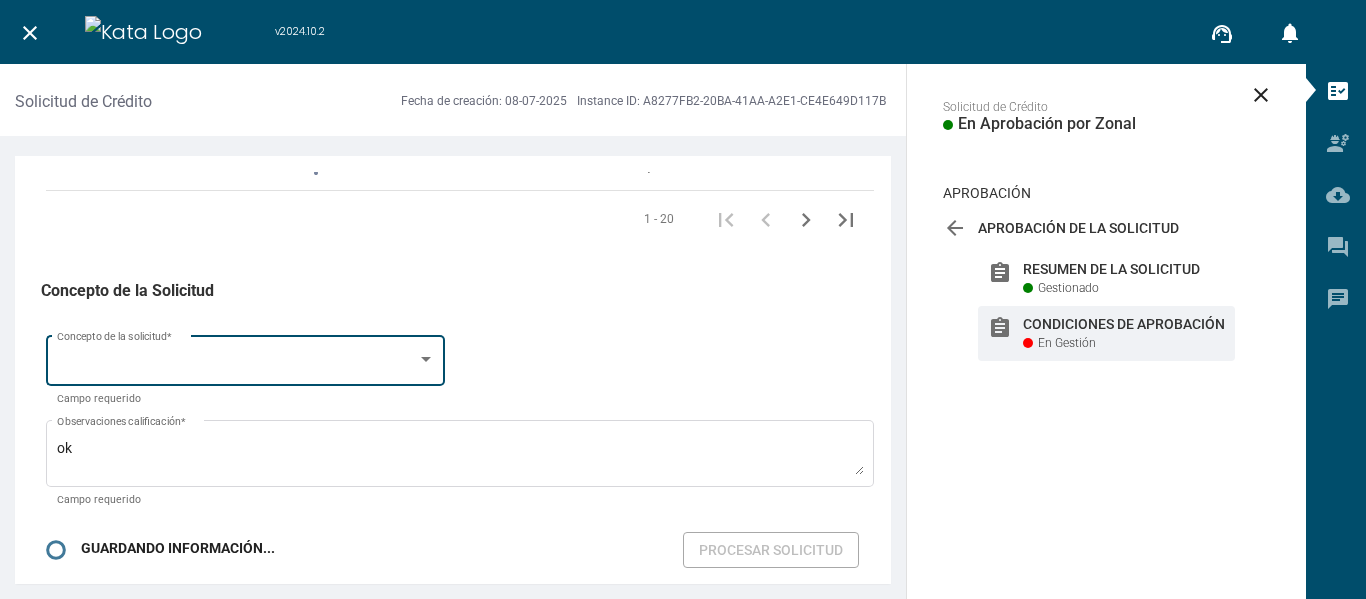 click at bounding box center (237, 364) 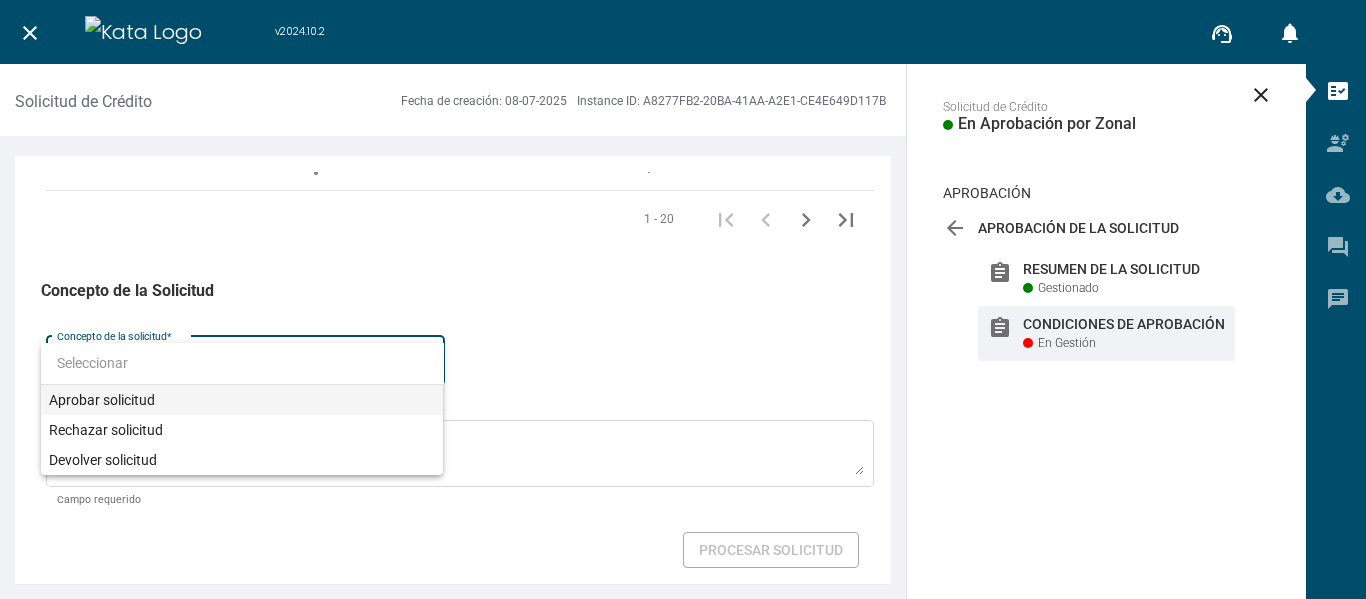 click on "Aprobar solicitud" at bounding box center [242, 400] 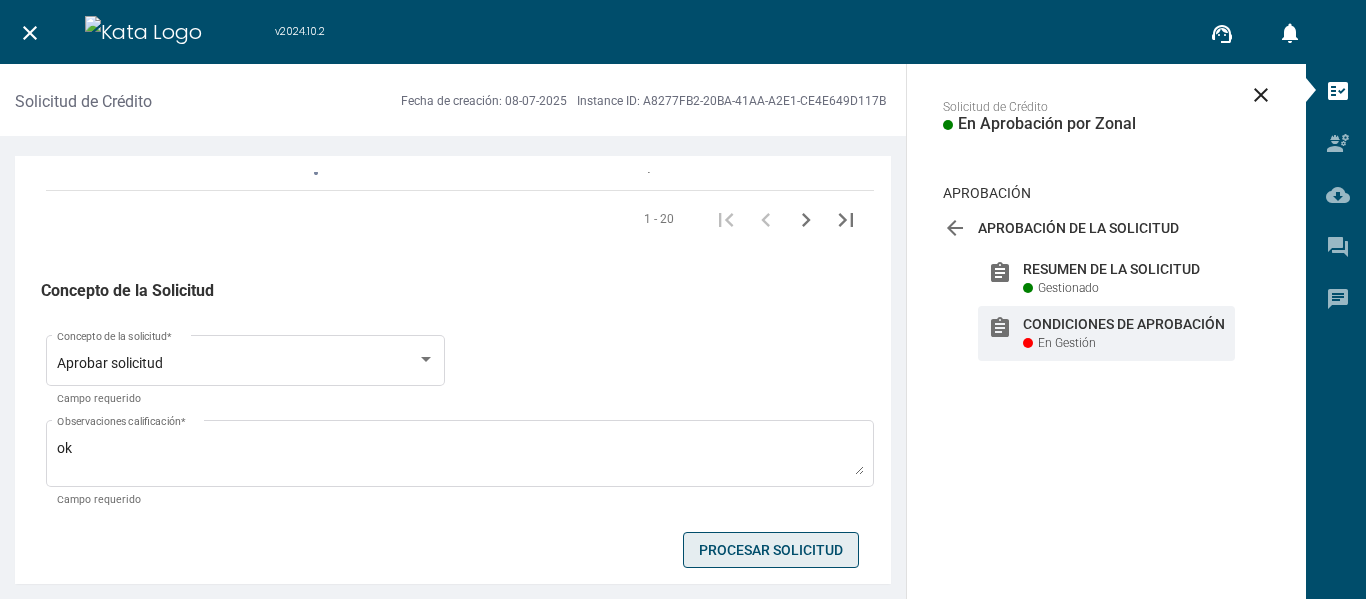click on "Procesar Solicitud" at bounding box center [771, 550] 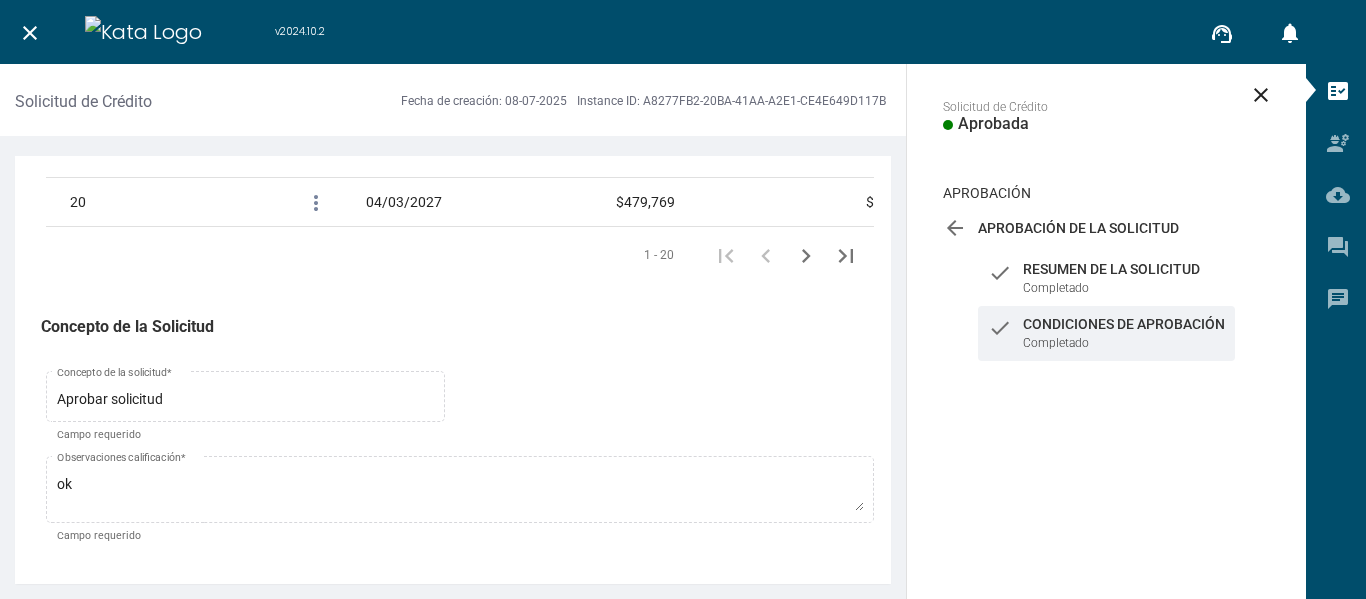 scroll, scrollTop: 3481, scrollLeft: 0, axis: vertical 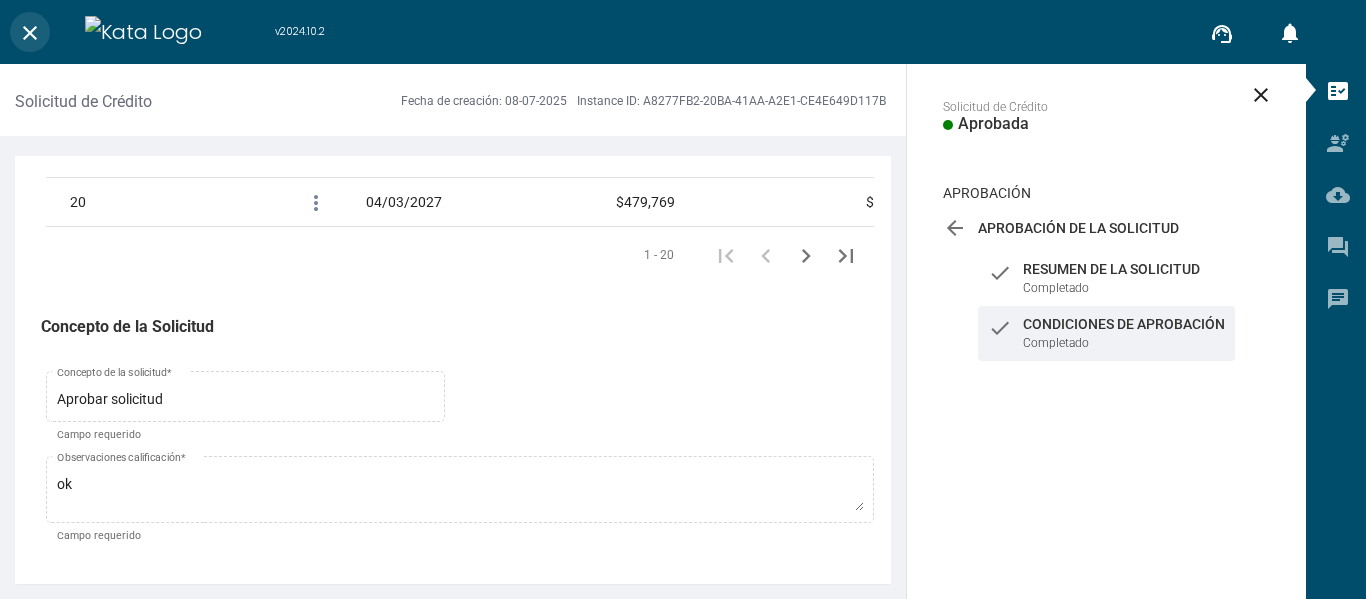 click on "close" at bounding box center [30, 32] 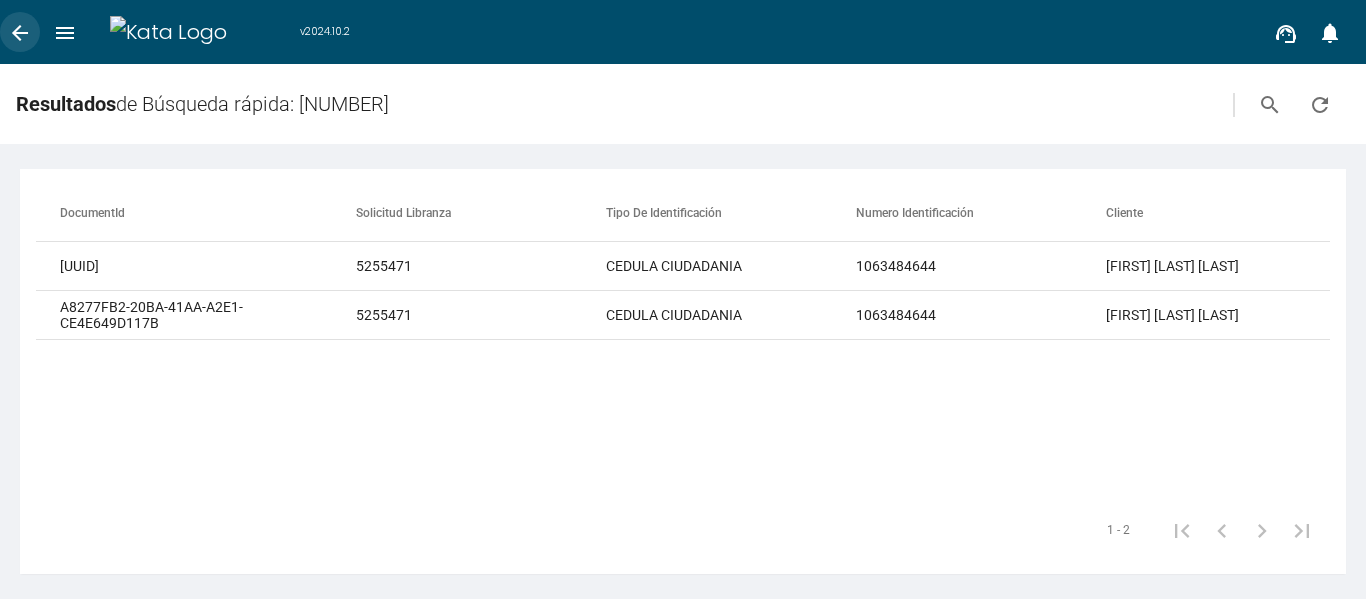 click on "arrow_back" at bounding box center (20, 33) 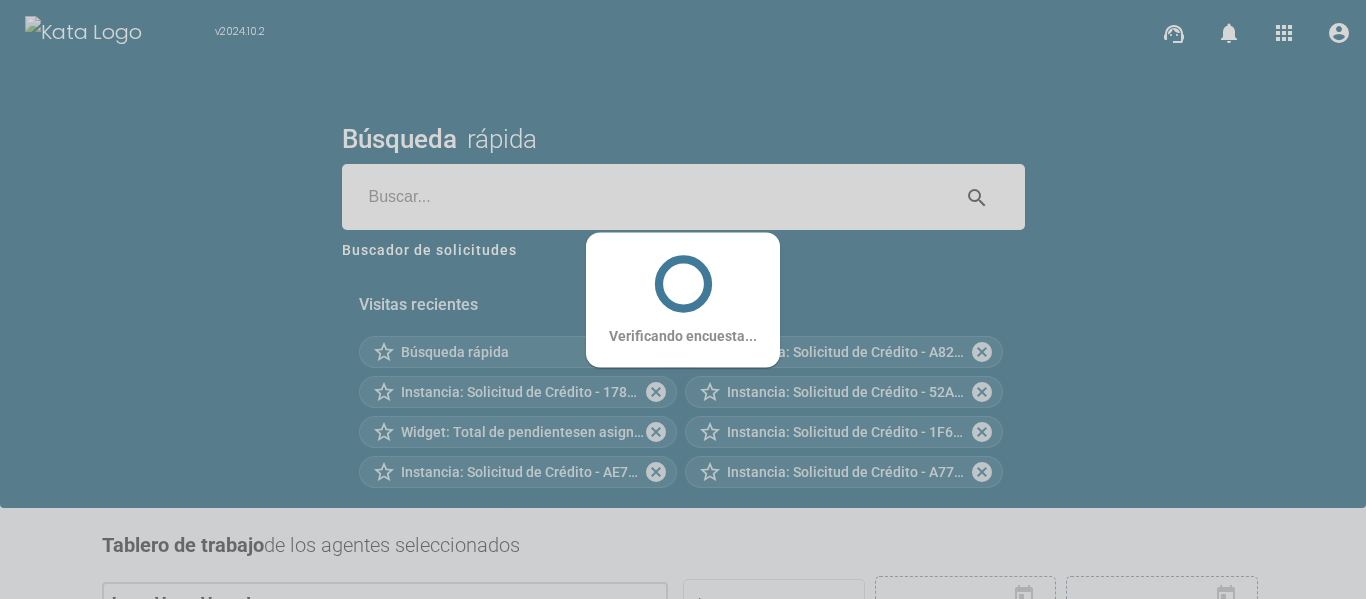 click on "Verificando encuesta..." at bounding box center (683, 299) 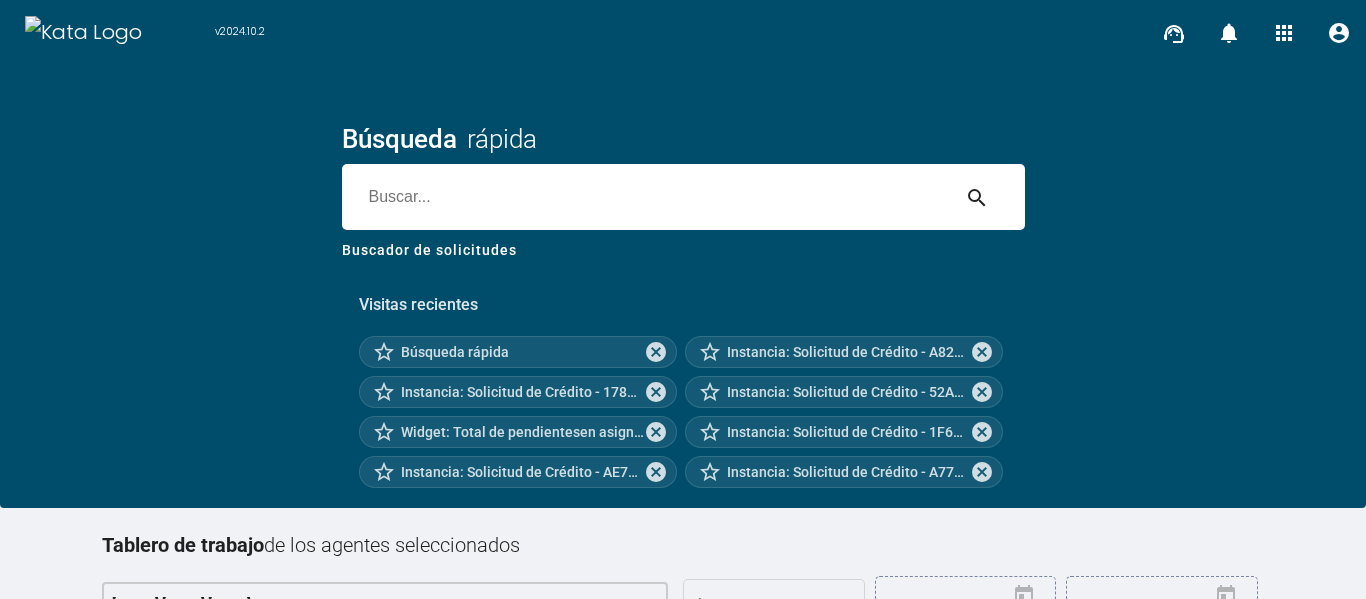 click at bounding box center (645, 197) 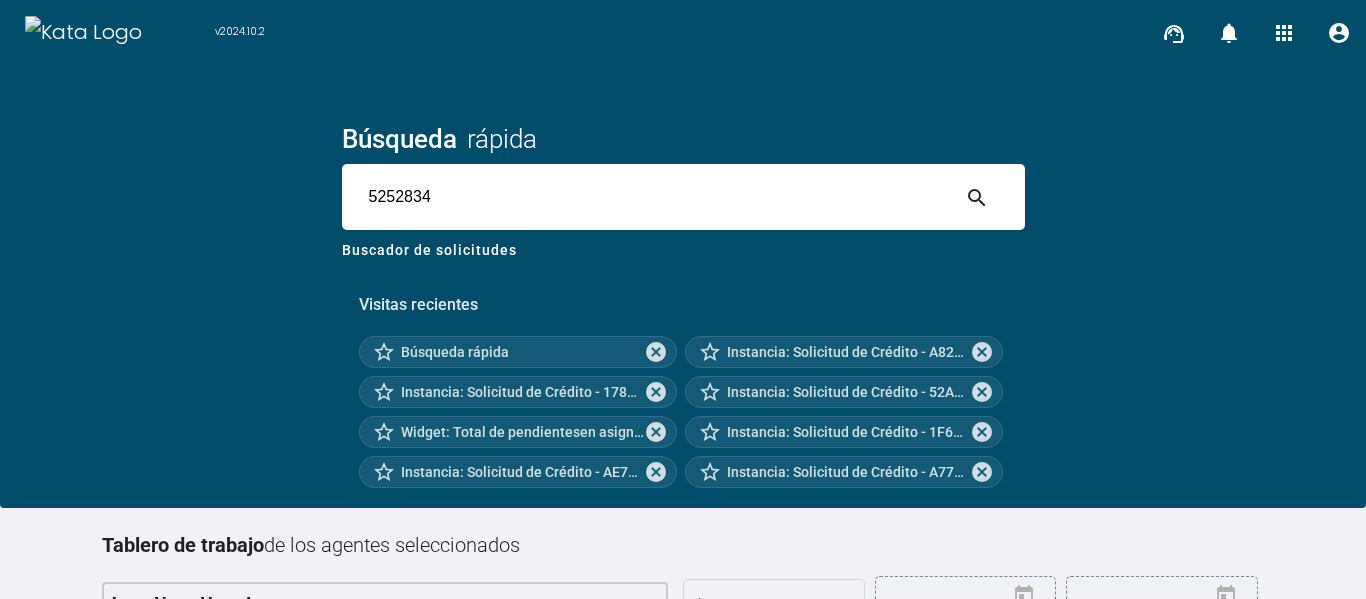 type on "5252834" 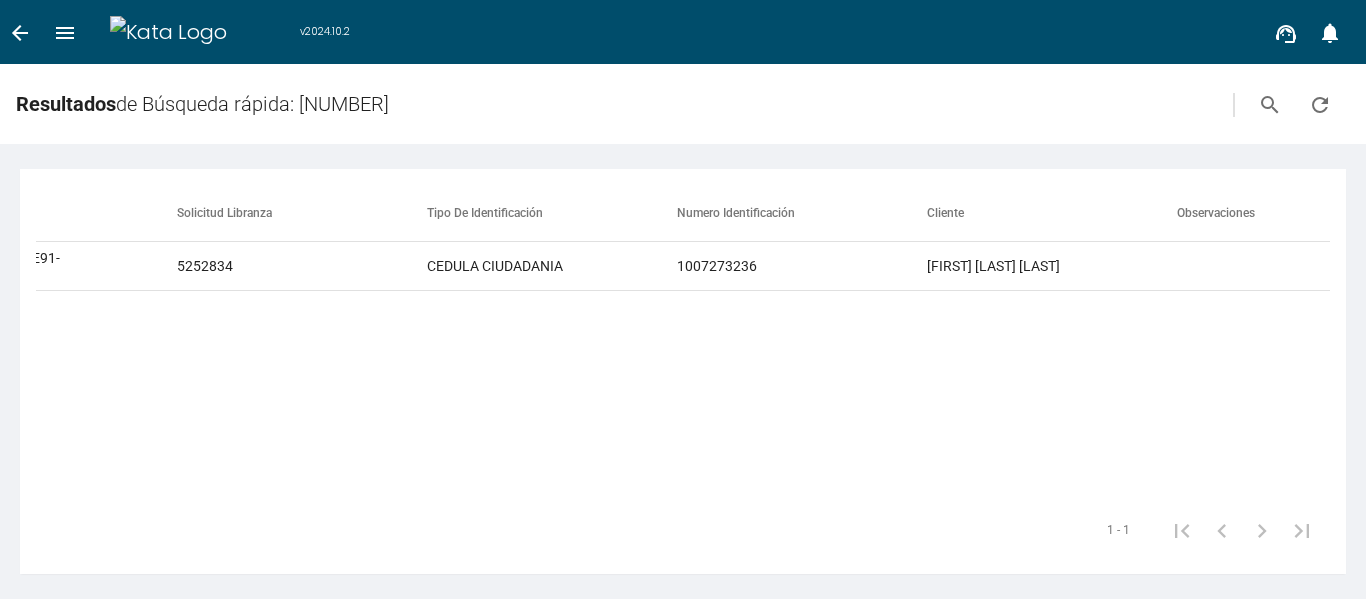scroll, scrollTop: 0, scrollLeft: 654, axis: horizontal 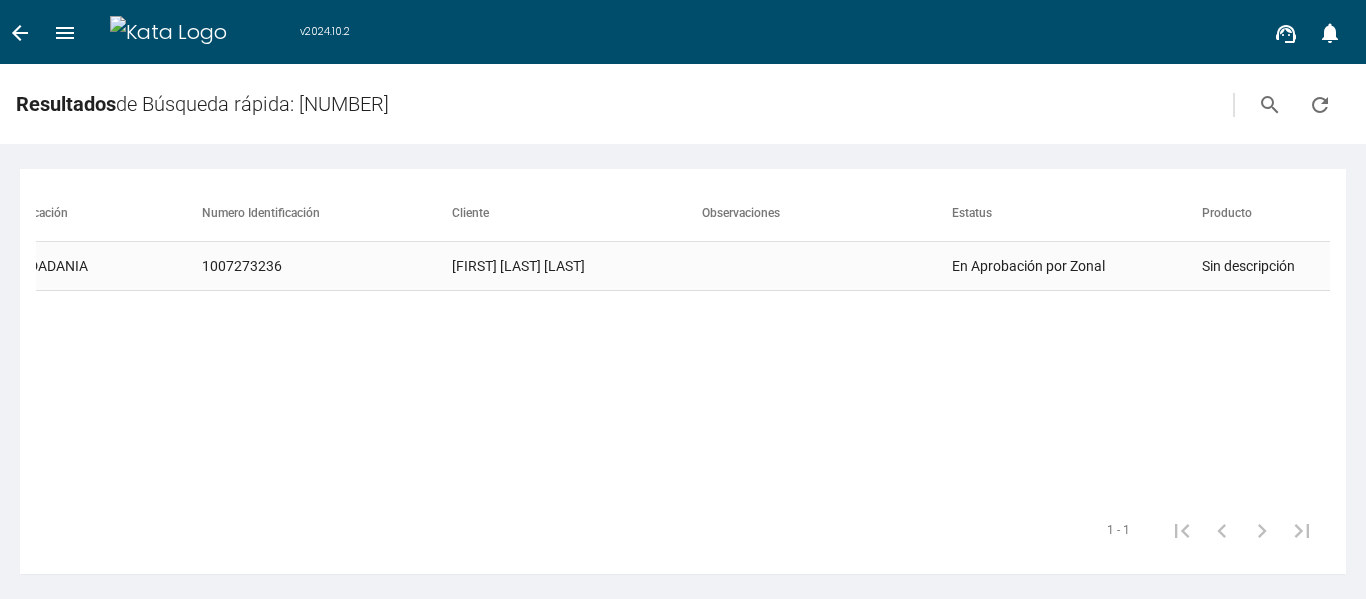 click on "[FIRST] [LAST] [LAST]" at bounding box center (577, 266) 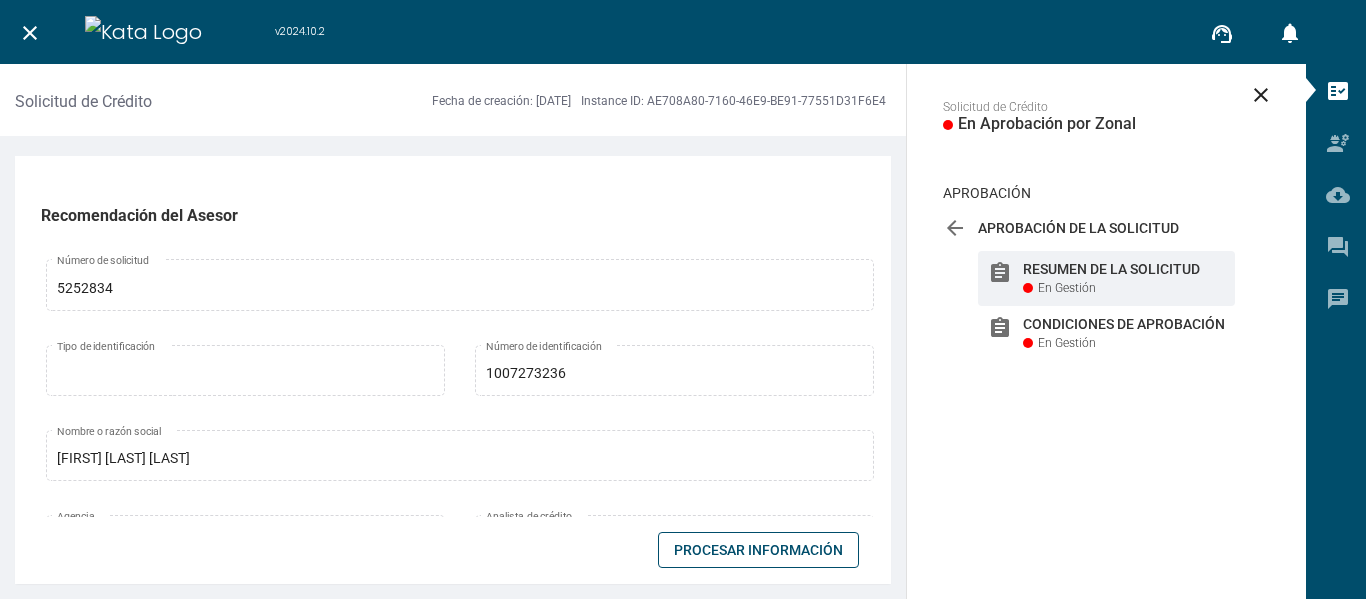 click on "Procesar Información" at bounding box center (758, 550) 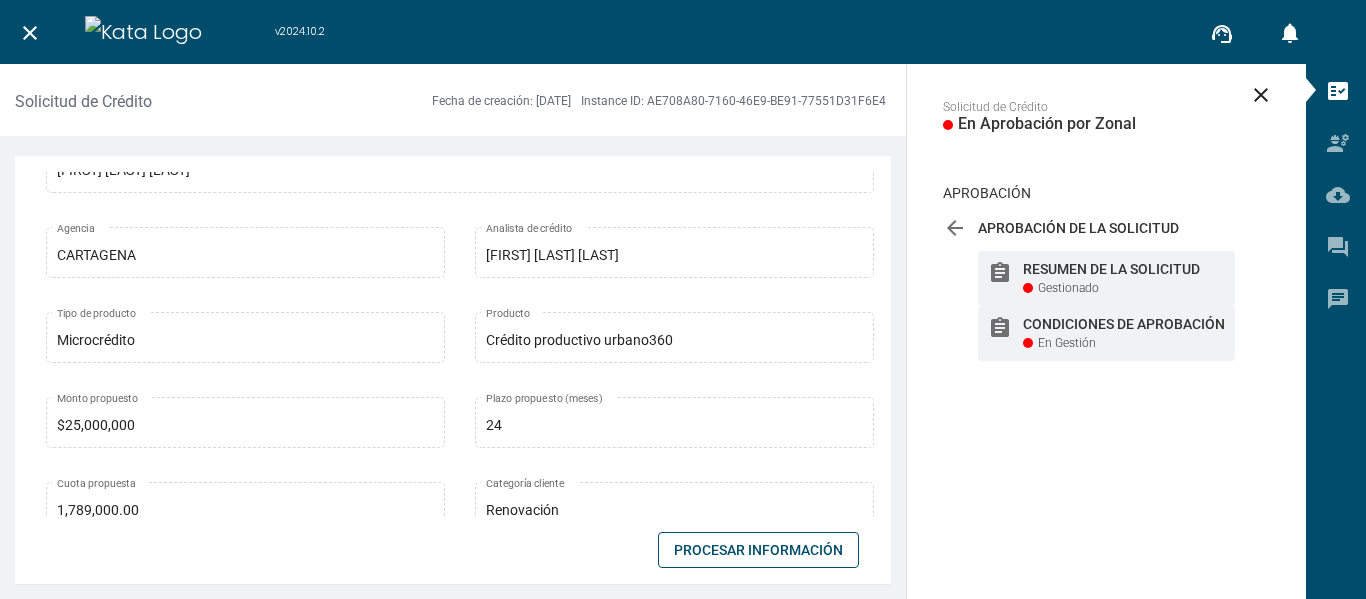 scroll, scrollTop: 300, scrollLeft: 0, axis: vertical 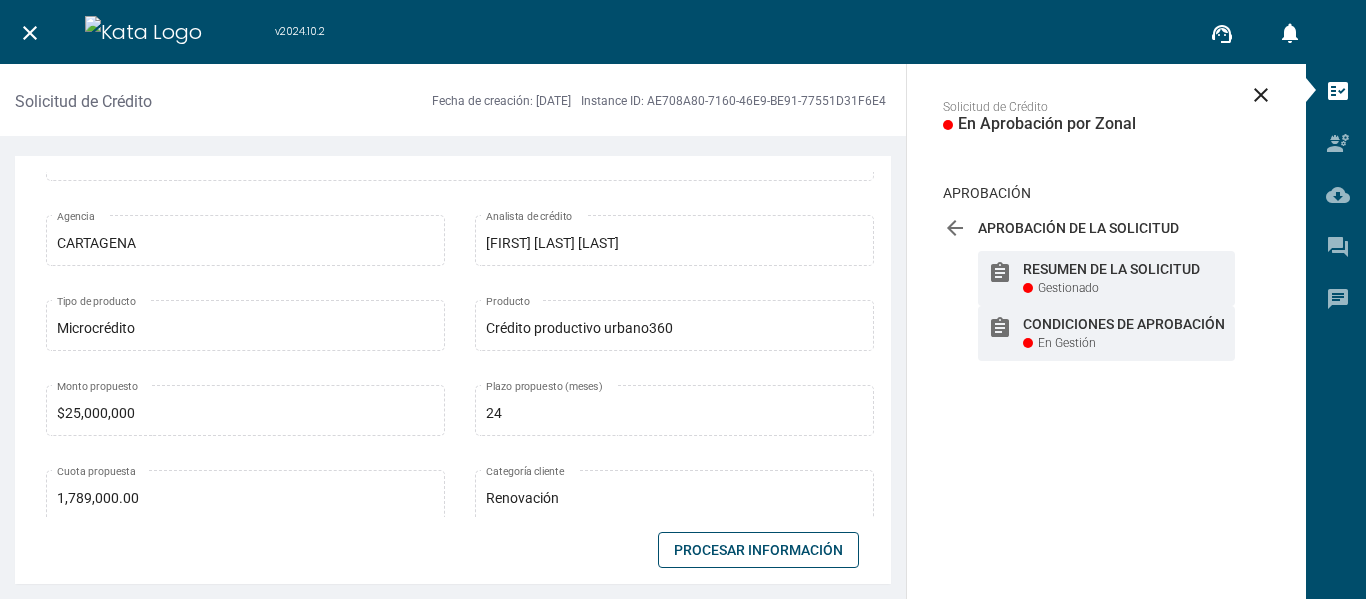 click on "En Gestión" at bounding box center [1068, 288] 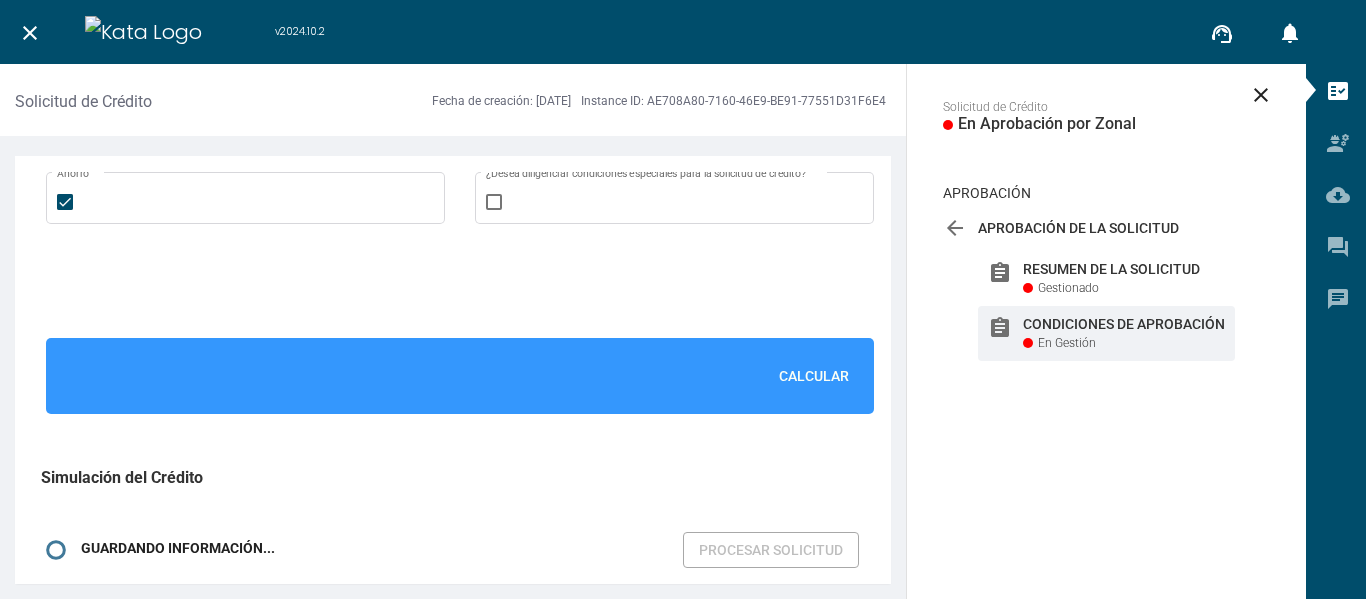scroll, scrollTop: 1400, scrollLeft: 0, axis: vertical 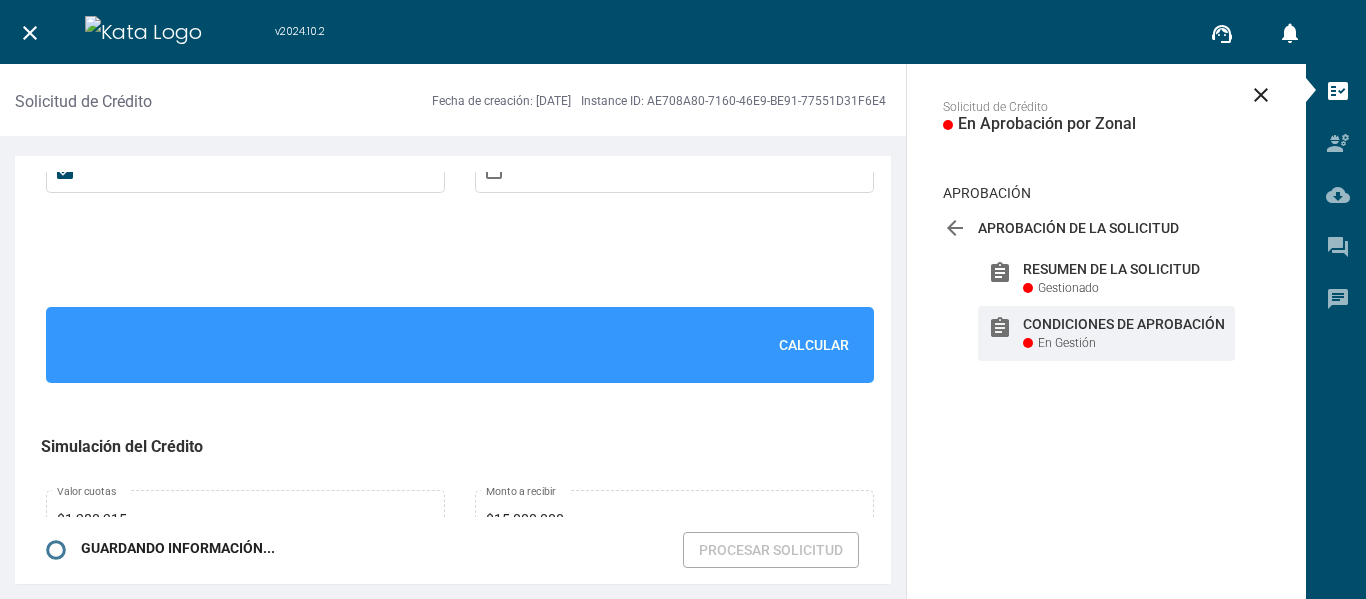 click on "Calcular" at bounding box center [814, 345] 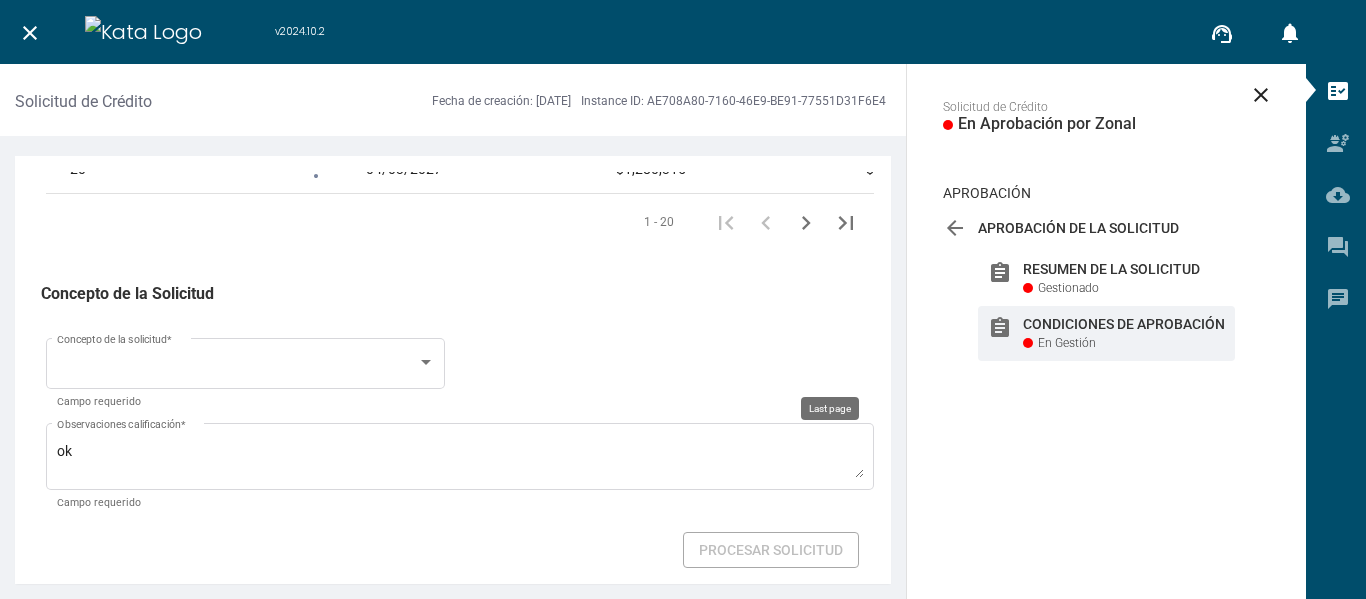 scroll, scrollTop: 3517, scrollLeft: 0, axis: vertical 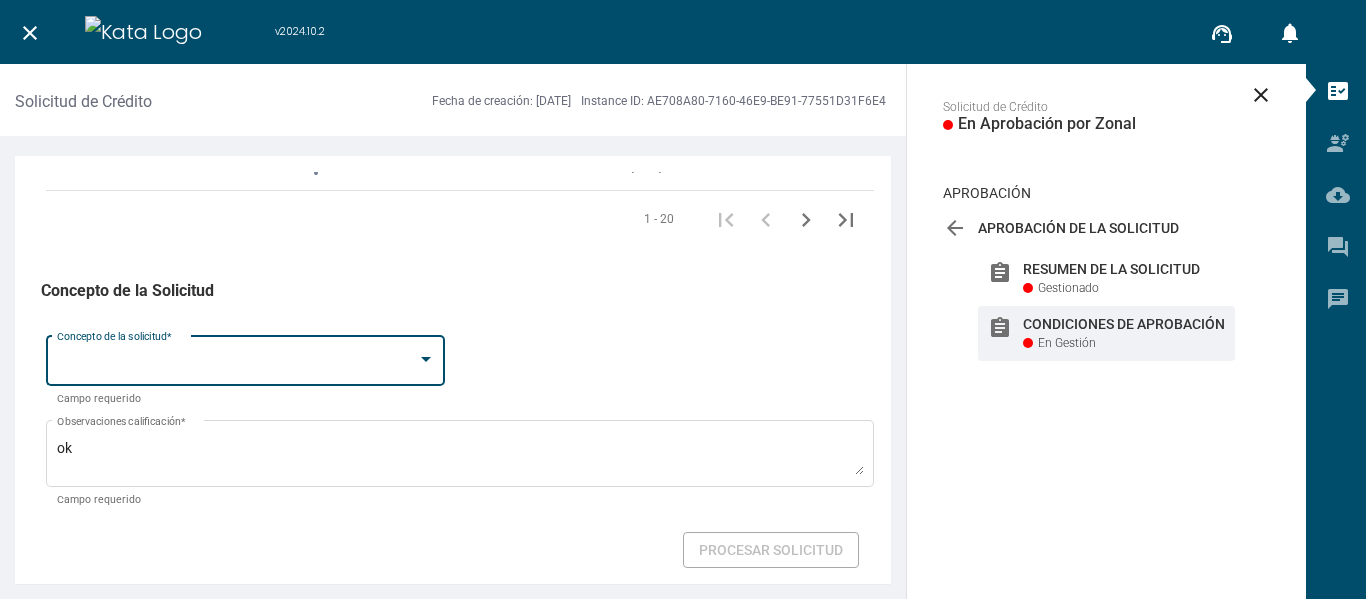 click at bounding box center (237, 364) 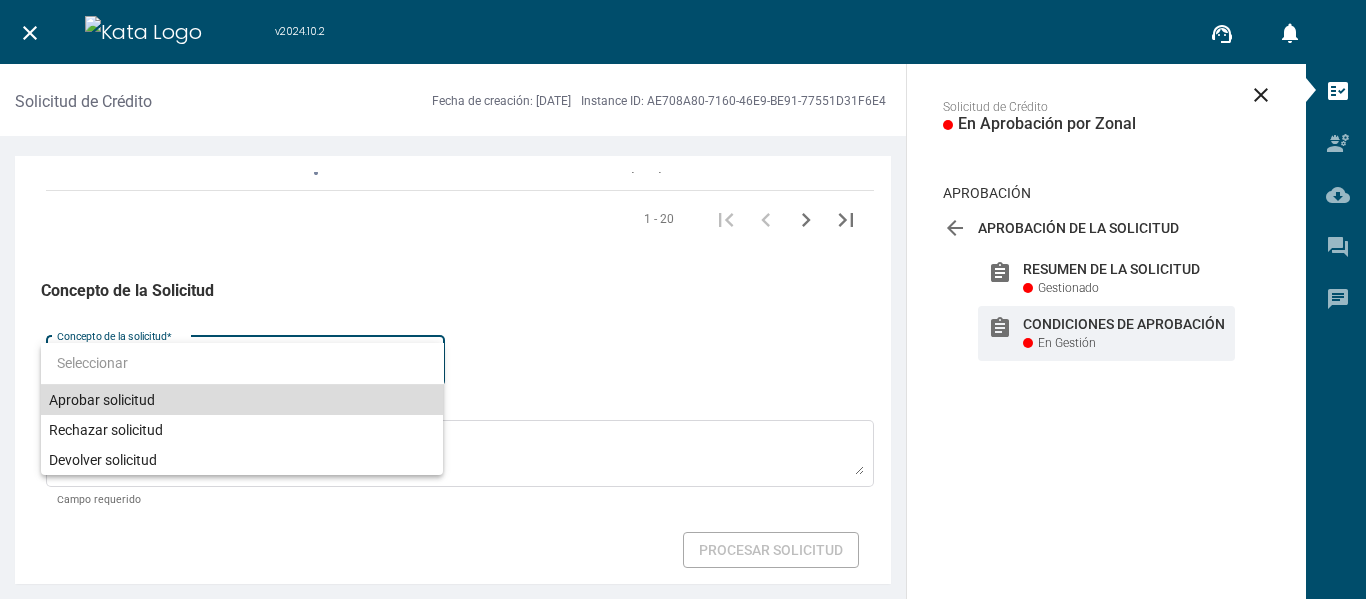 click on "Aprobar solicitud" at bounding box center [242, 400] 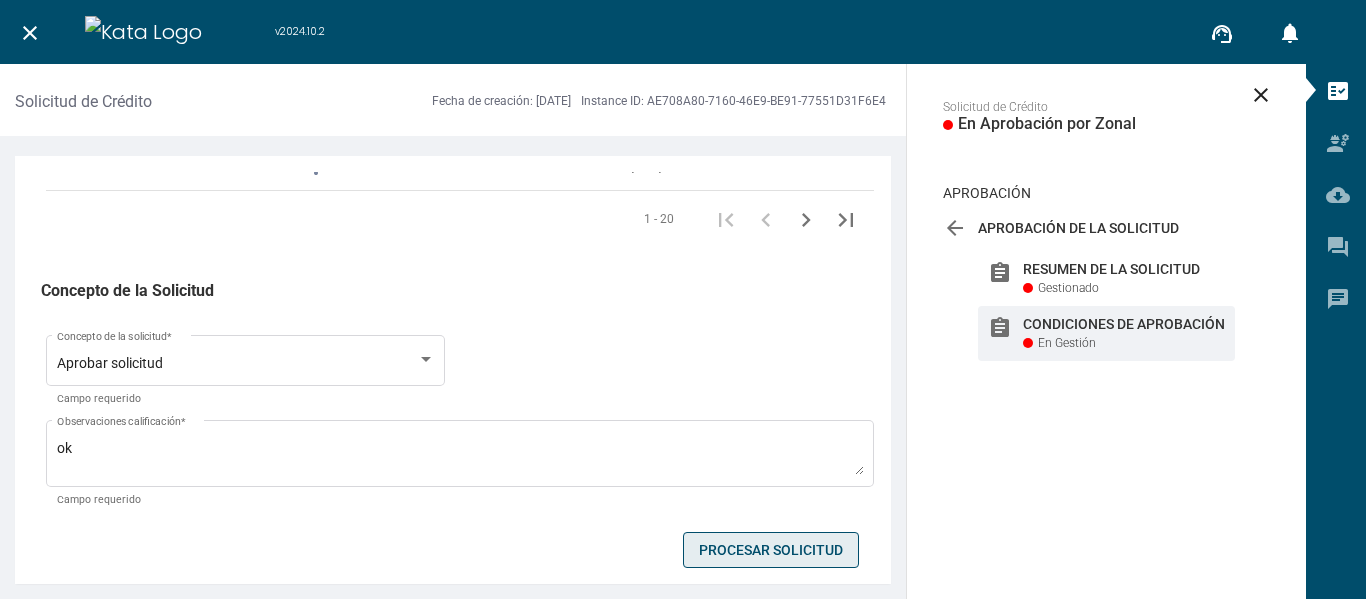click on "Procesar Solicitud" at bounding box center [771, 550] 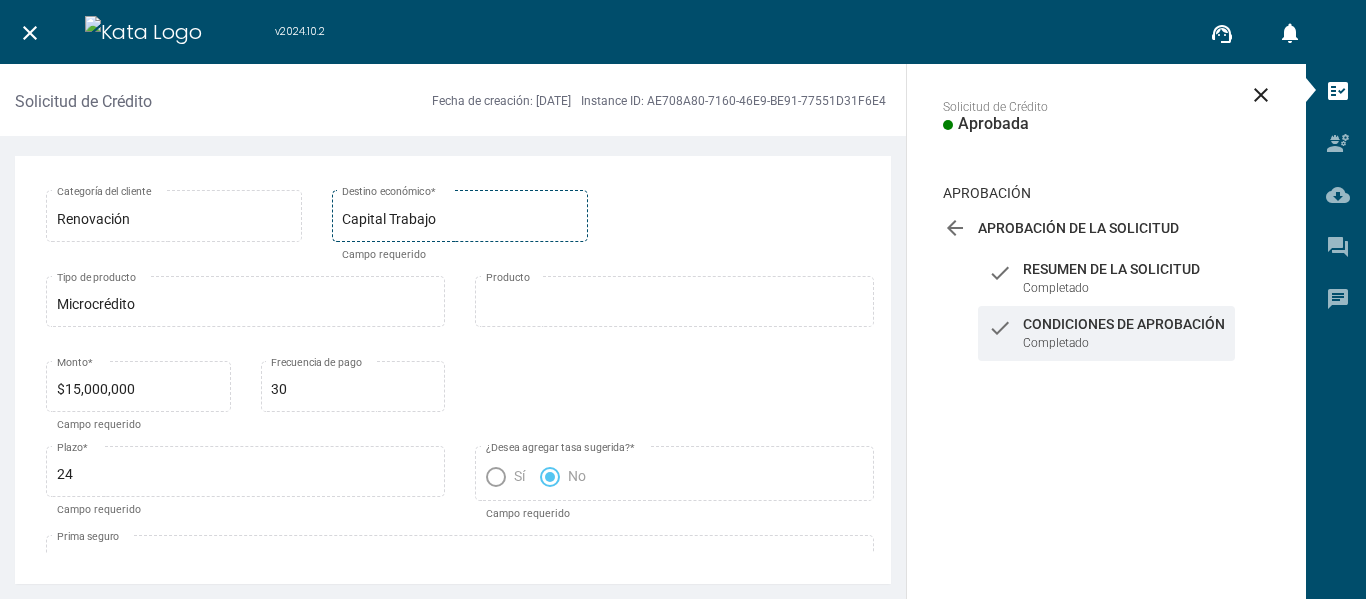scroll, scrollTop: 100, scrollLeft: 0, axis: vertical 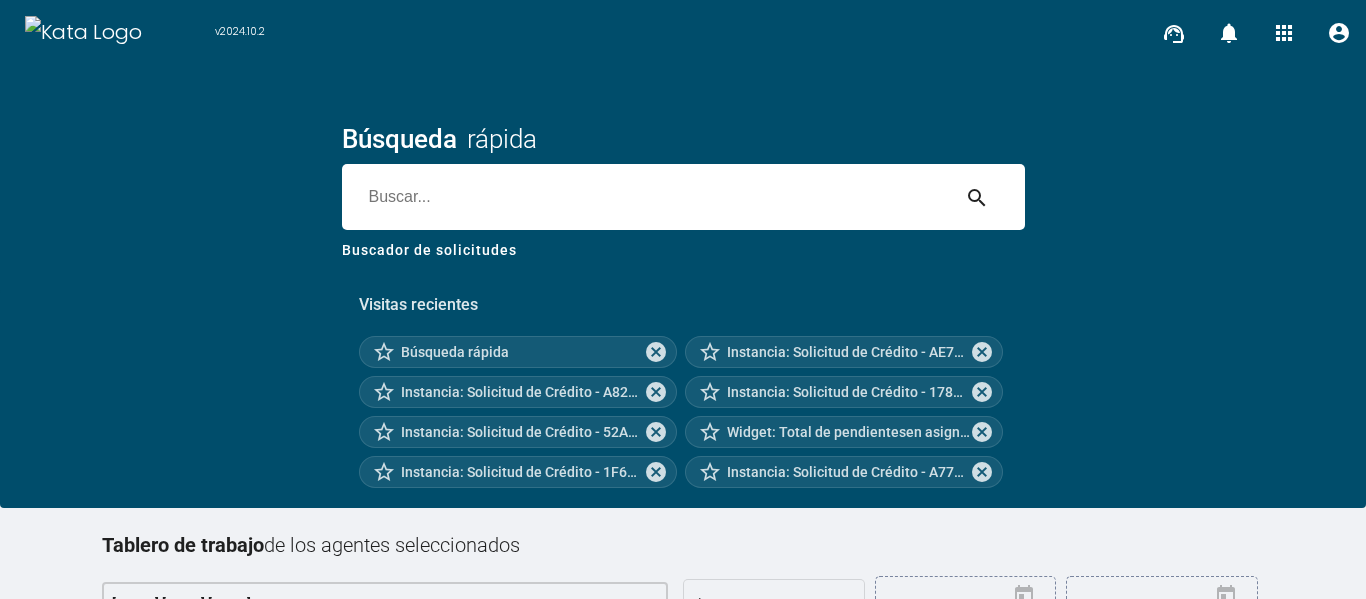 click at bounding box center [645, 197] 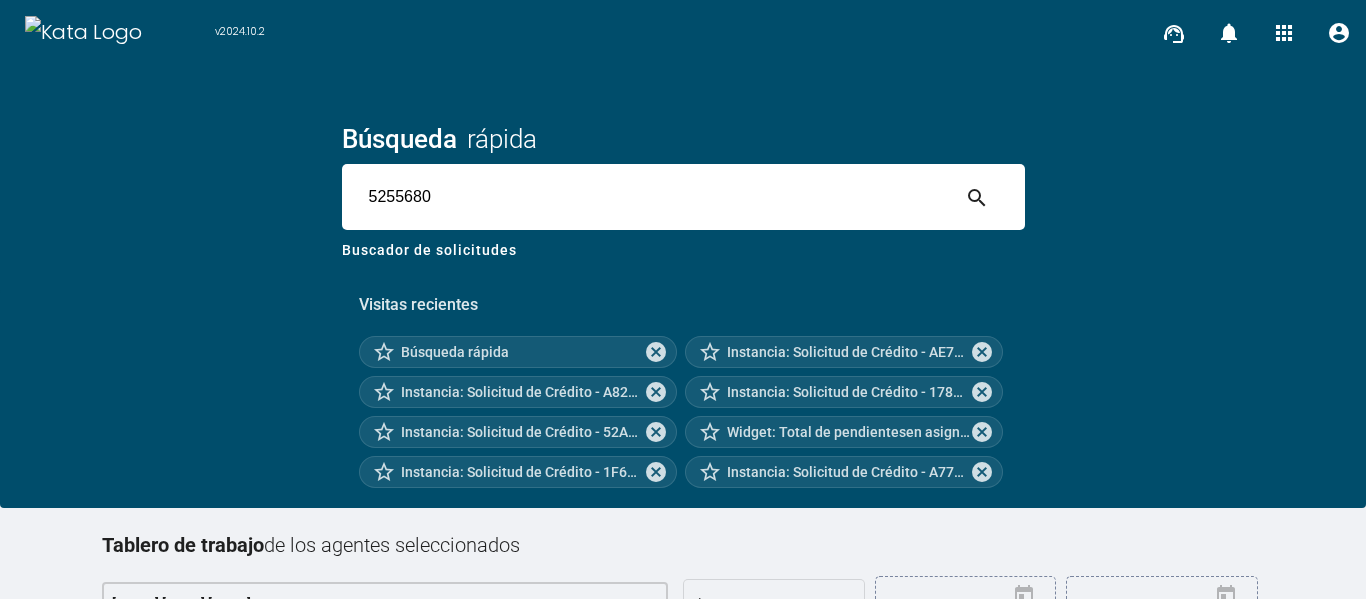 type on "5255680" 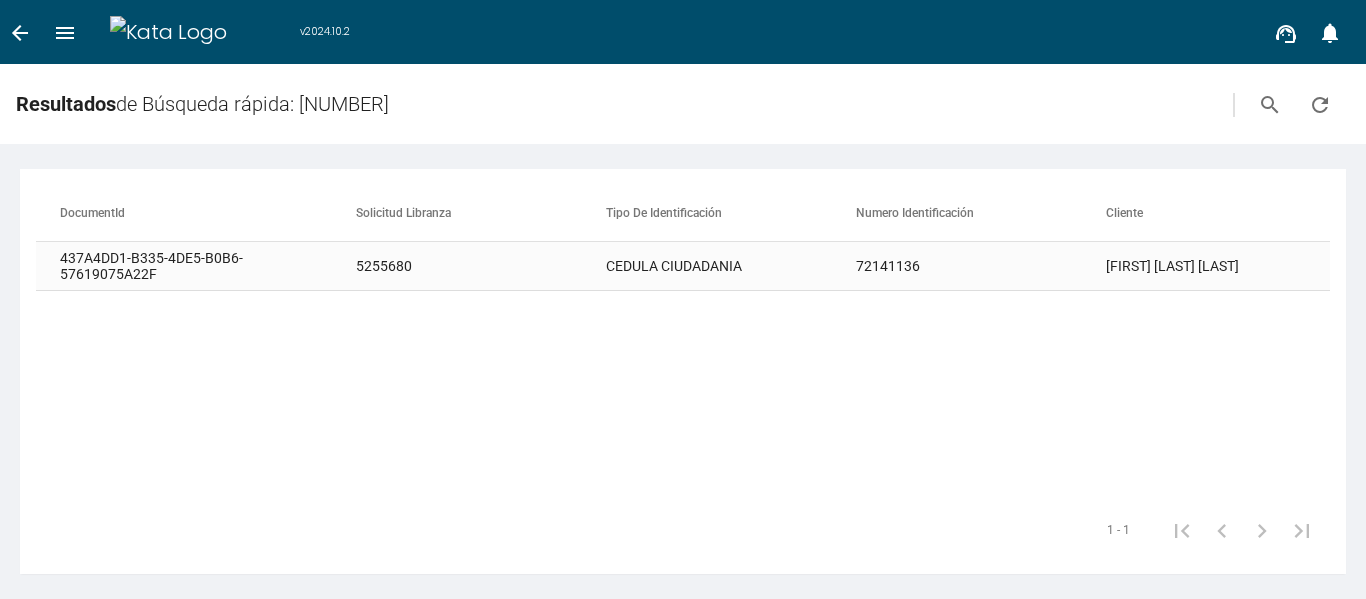 click on "CEDULA CIUDADANIA" at bounding box center [731, 266] 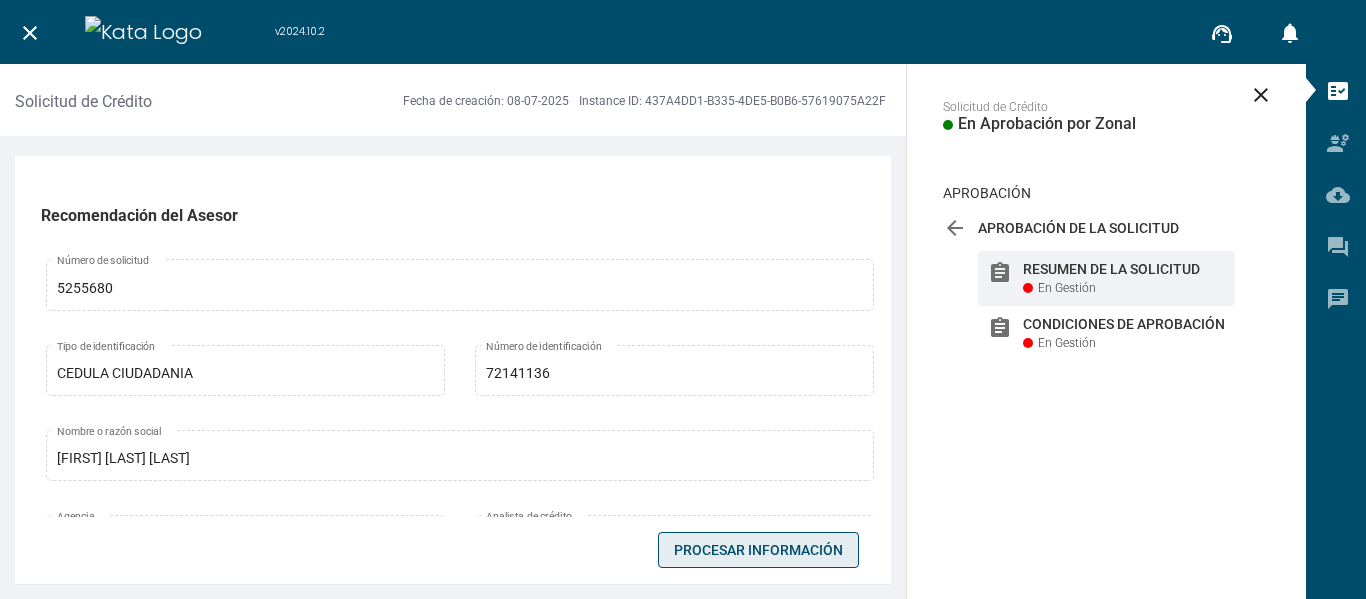 click on "Procesar Información" at bounding box center [758, 550] 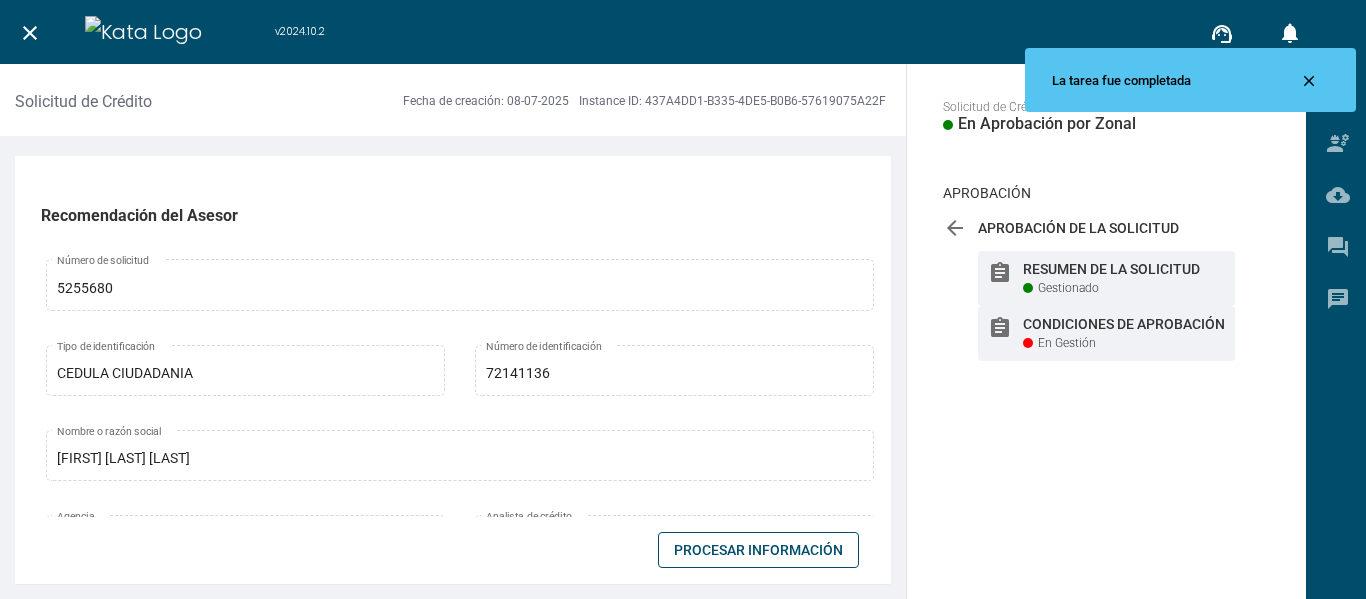 click on "Condiciones de Aprobación" at bounding box center [1124, 269] 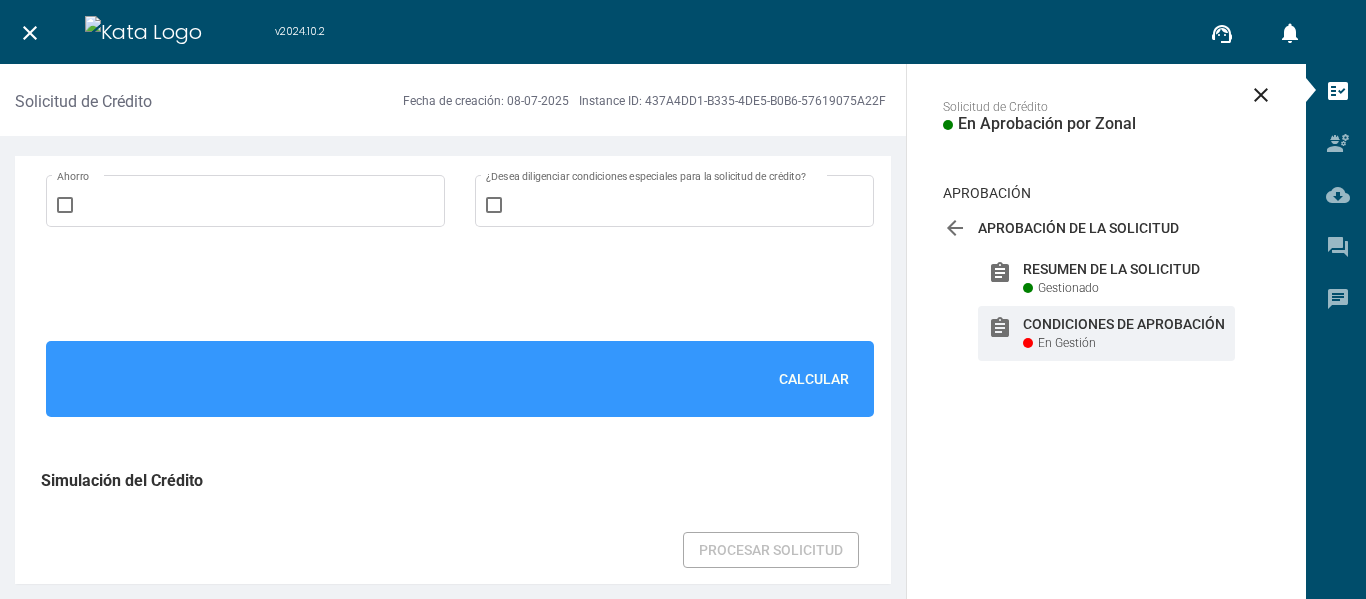 scroll, scrollTop: 1400, scrollLeft: 0, axis: vertical 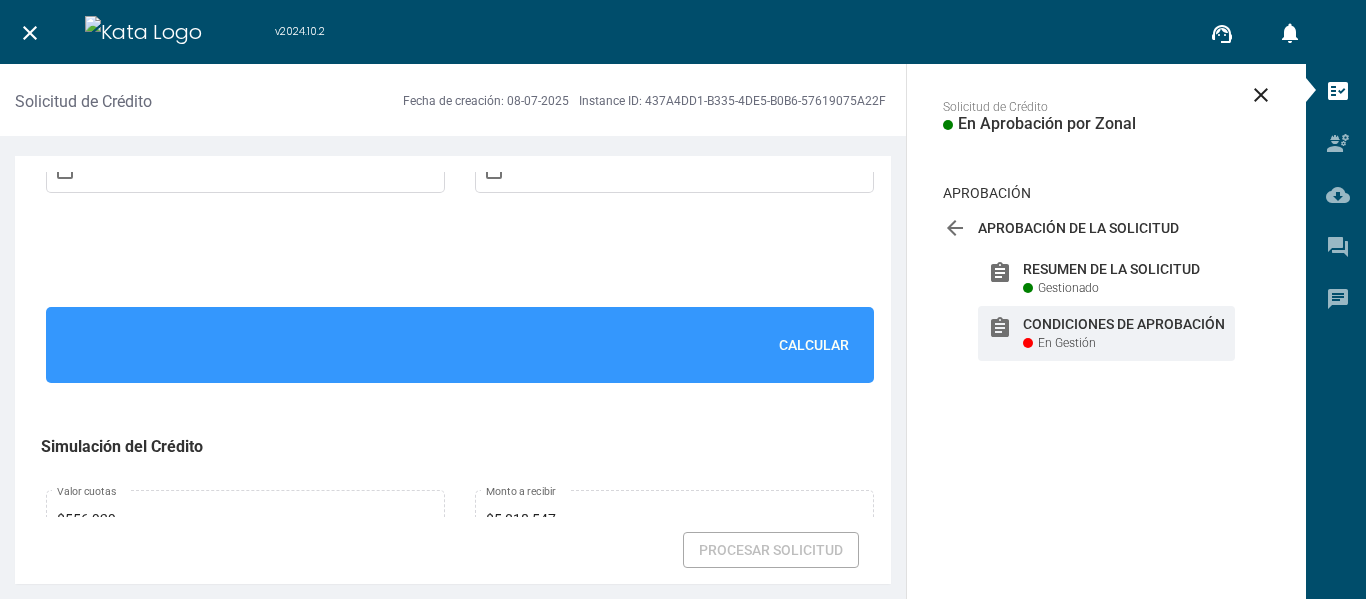 click on "Calcular" at bounding box center [814, 345] 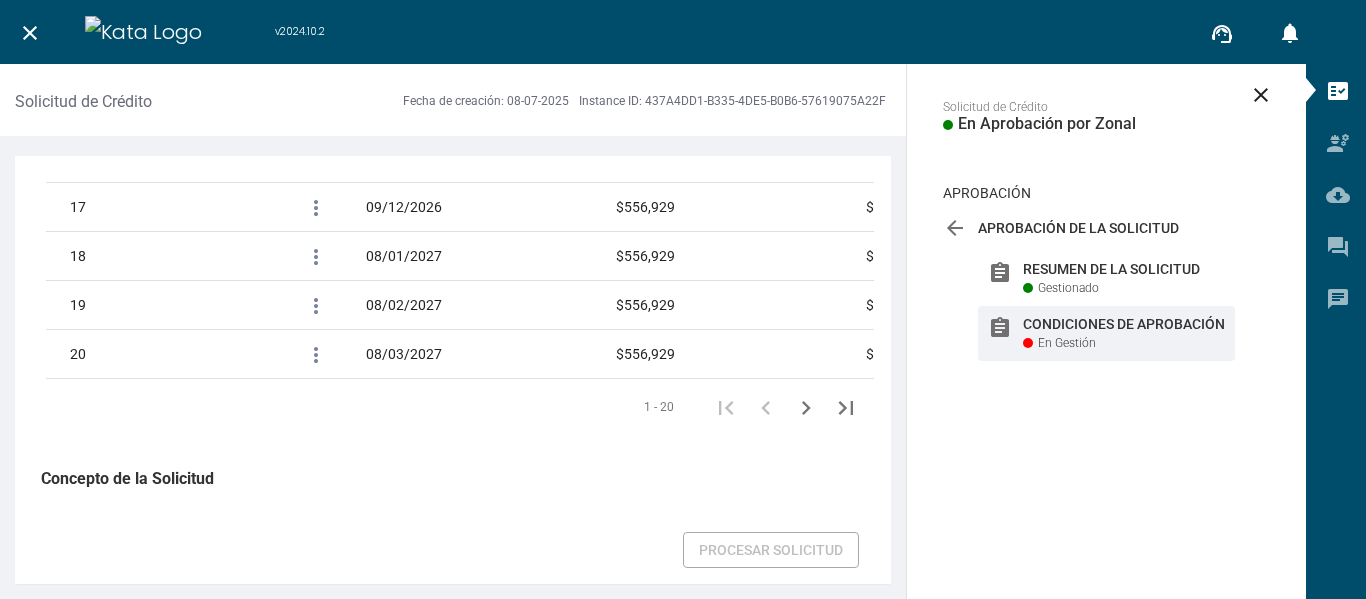 scroll, scrollTop: 3468, scrollLeft: 0, axis: vertical 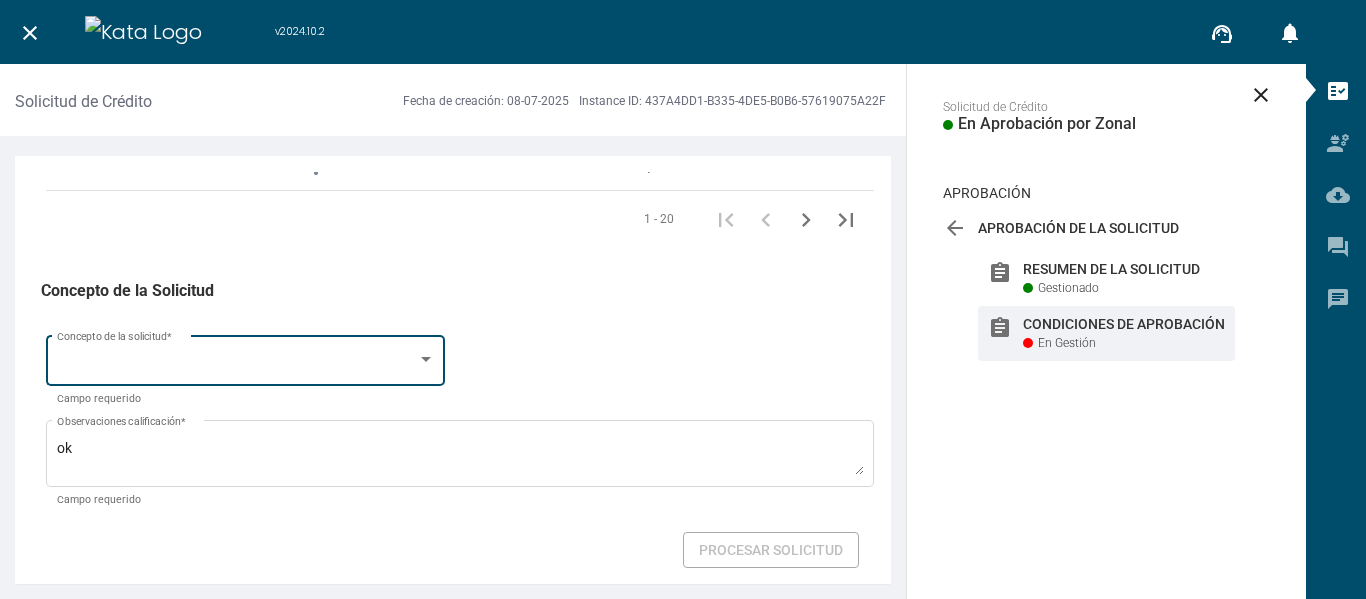 click on "Concepto de la solicitud   *" at bounding box center [246, 358] 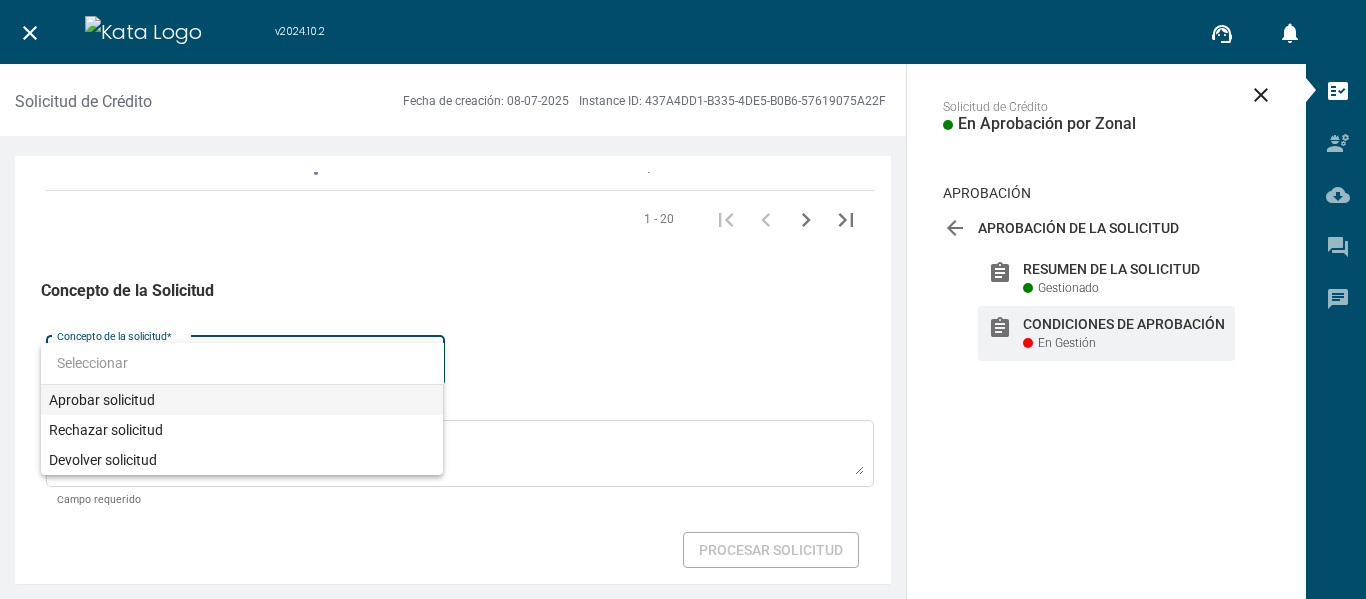 click on "Aprobar solicitud" at bounding box center [242, 400] 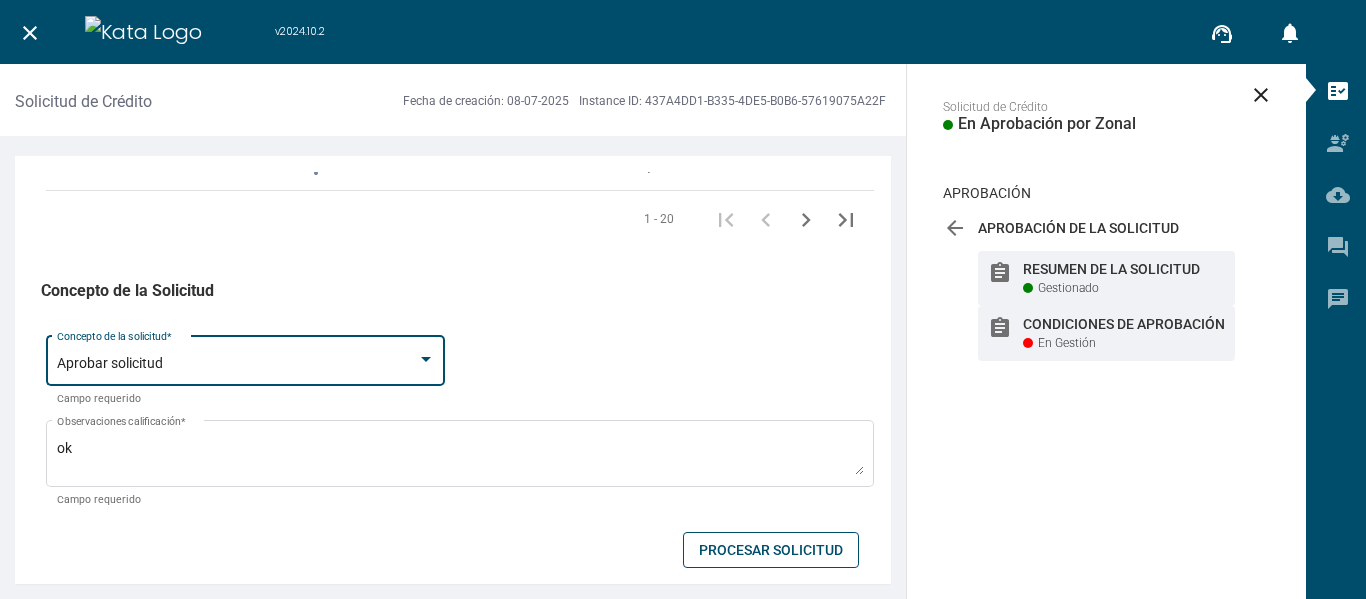 click on "Resumen de la Solicitud" at bounding box center (1124, 269) 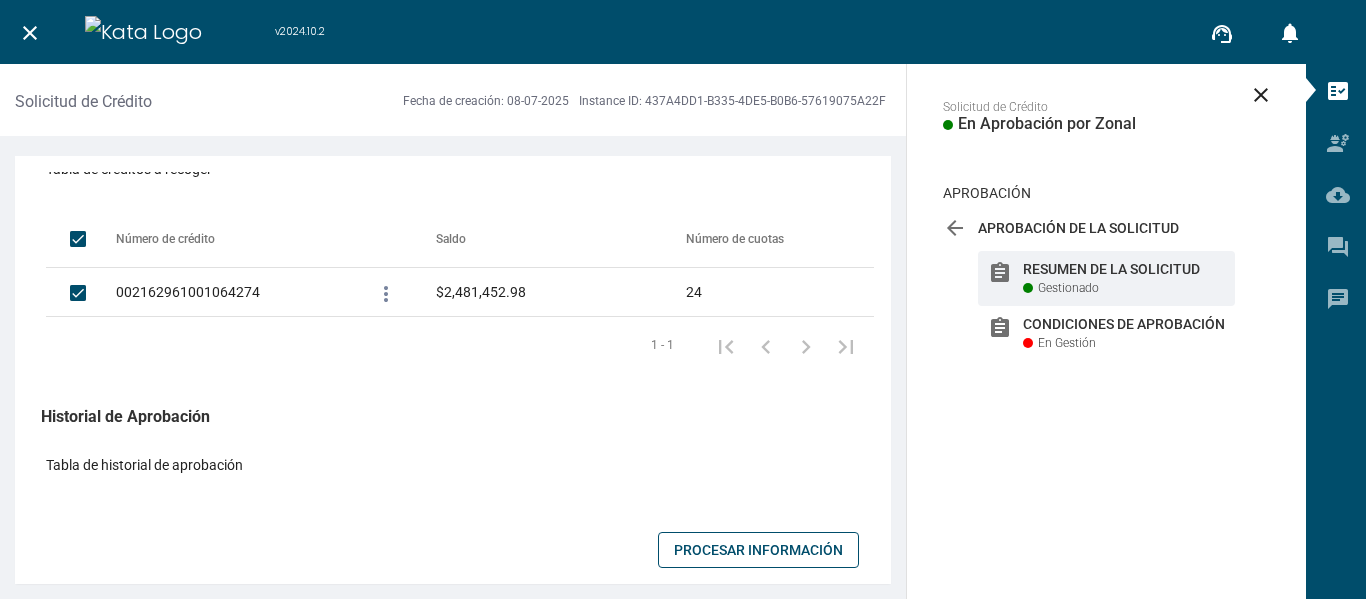 scroll, scrollTop: 1300, scrollLeft: 0, axis: vertical 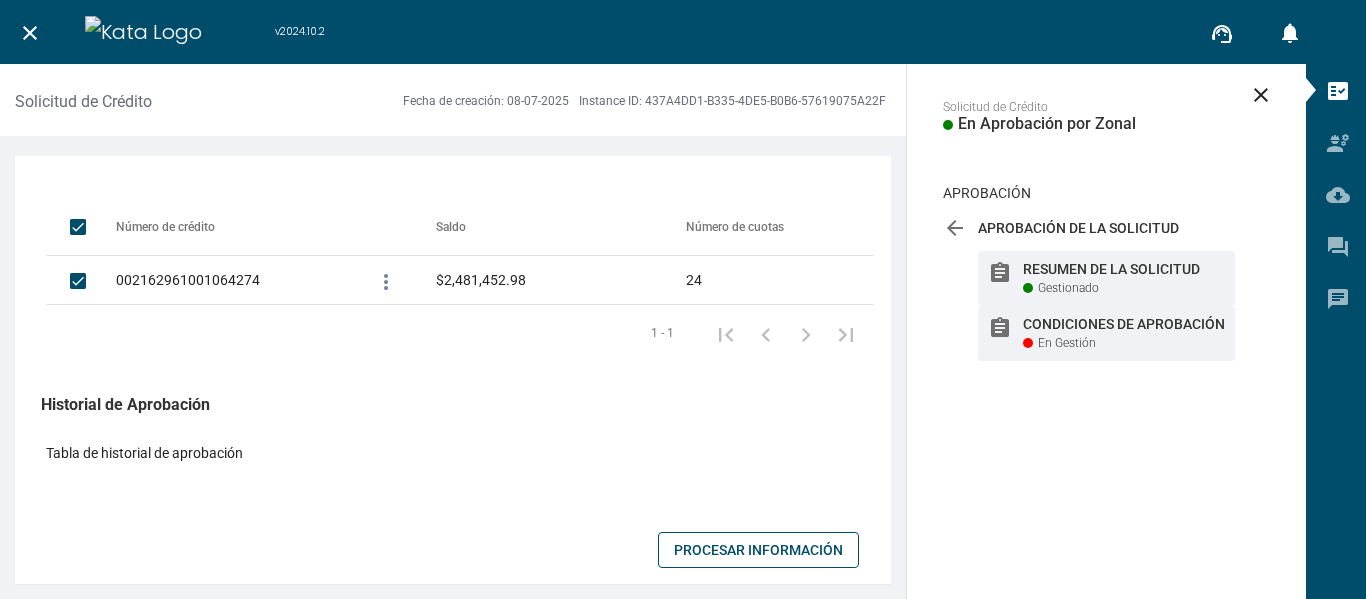 click on "assignment Condiciones de Aprobación En Gestión" at bounding box center (1106, 278) 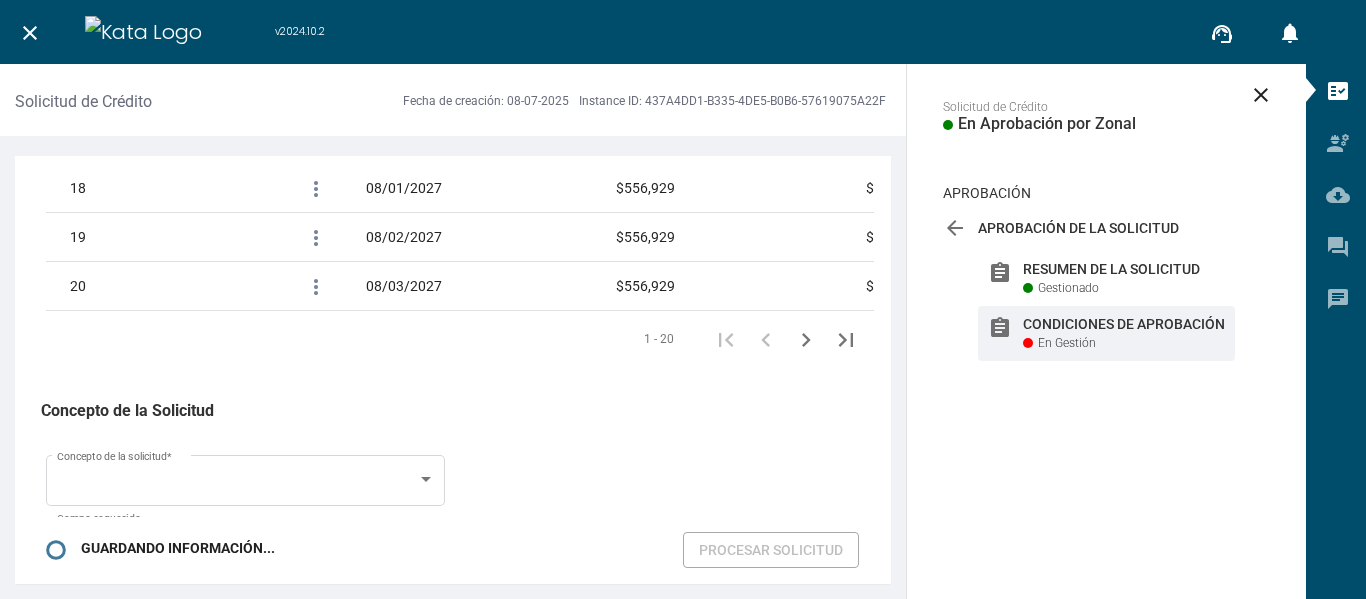 scroll, scrollTop: 3468, scrollLeft: 0, axis: vertical 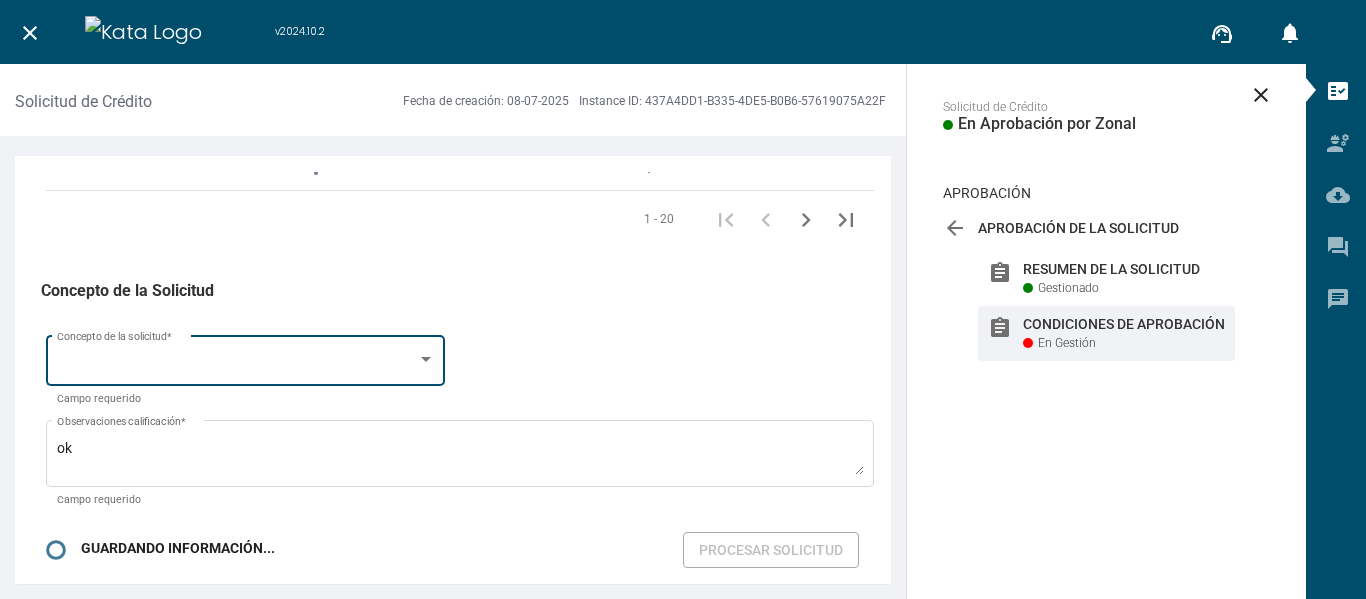 click on "Concepto de la solicitud   *" at bounding box center [246, 358] 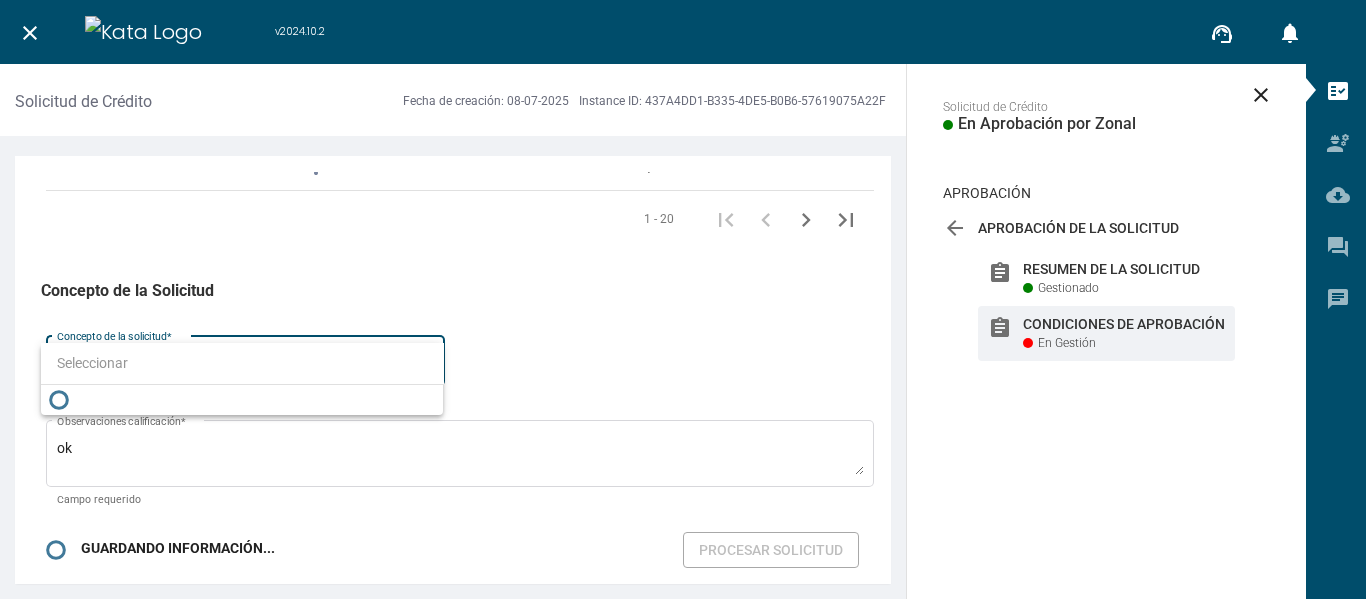 click at bounding box center [242, 400] 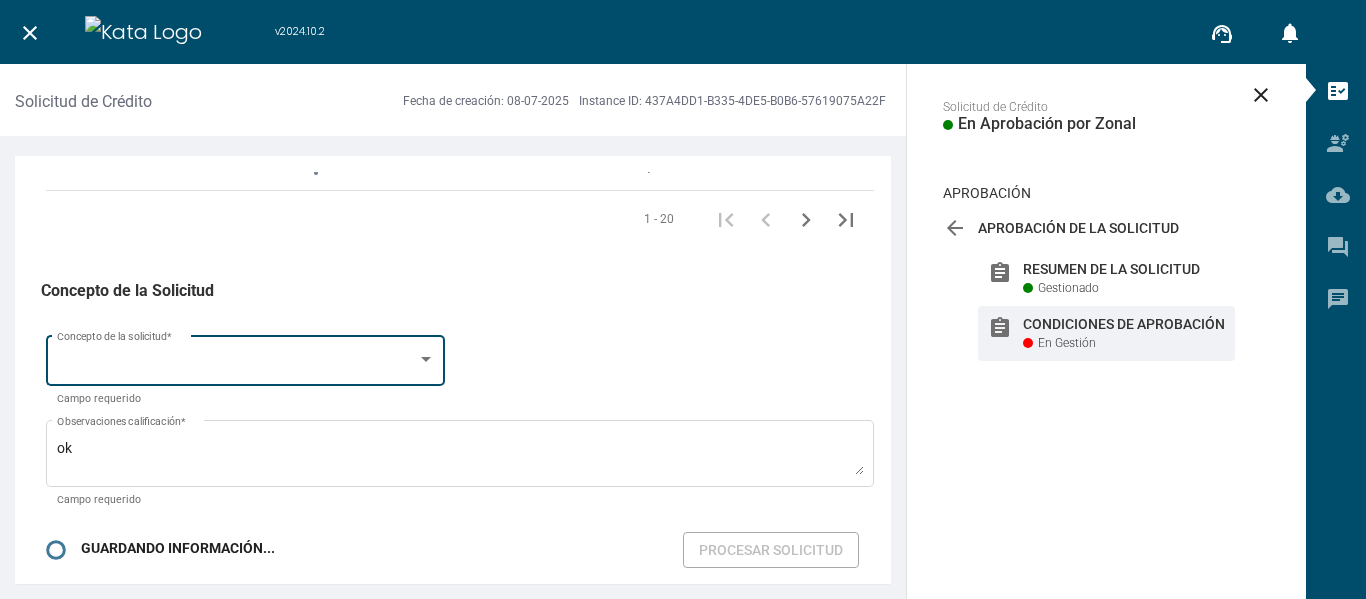 click on "Concepto de la solicitud   *" at bounding box center [246, 358] 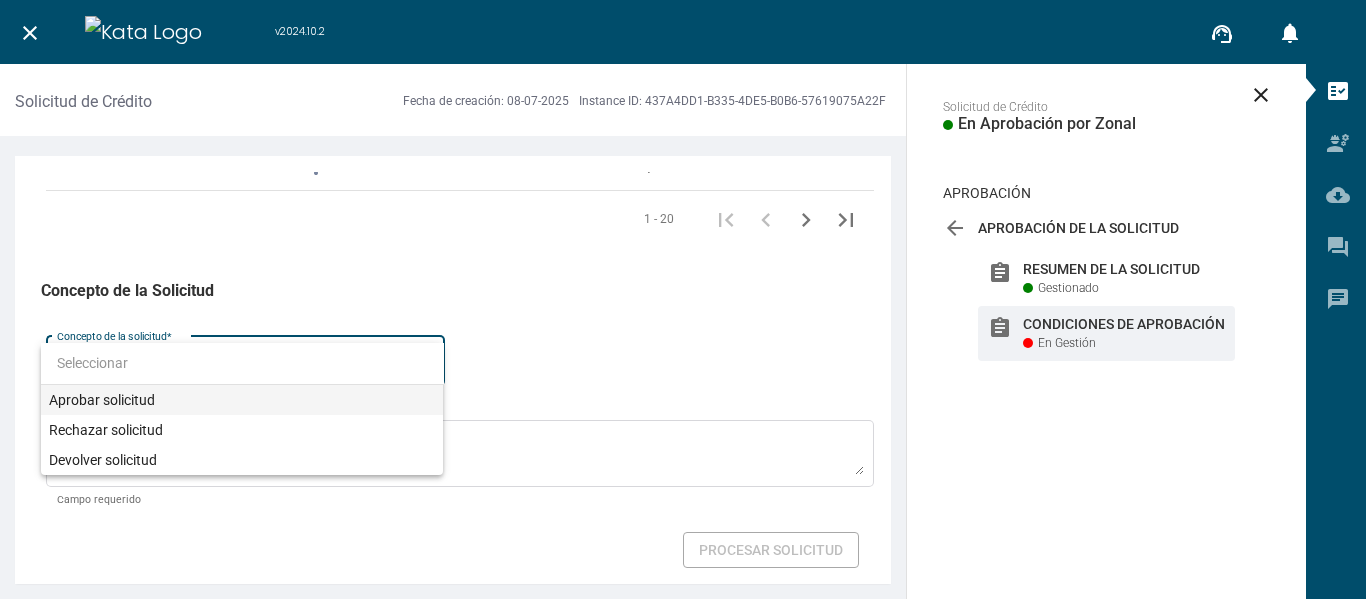 click at bounding box center [683, 299] 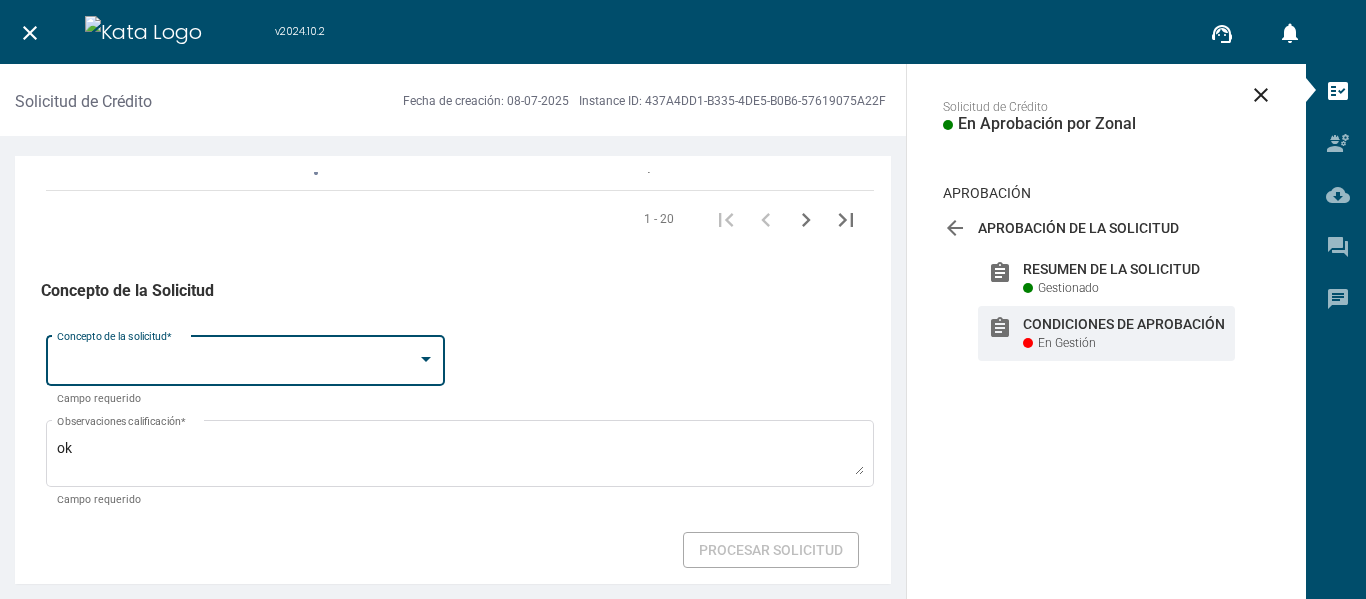 click at bounding box center (237, 364) 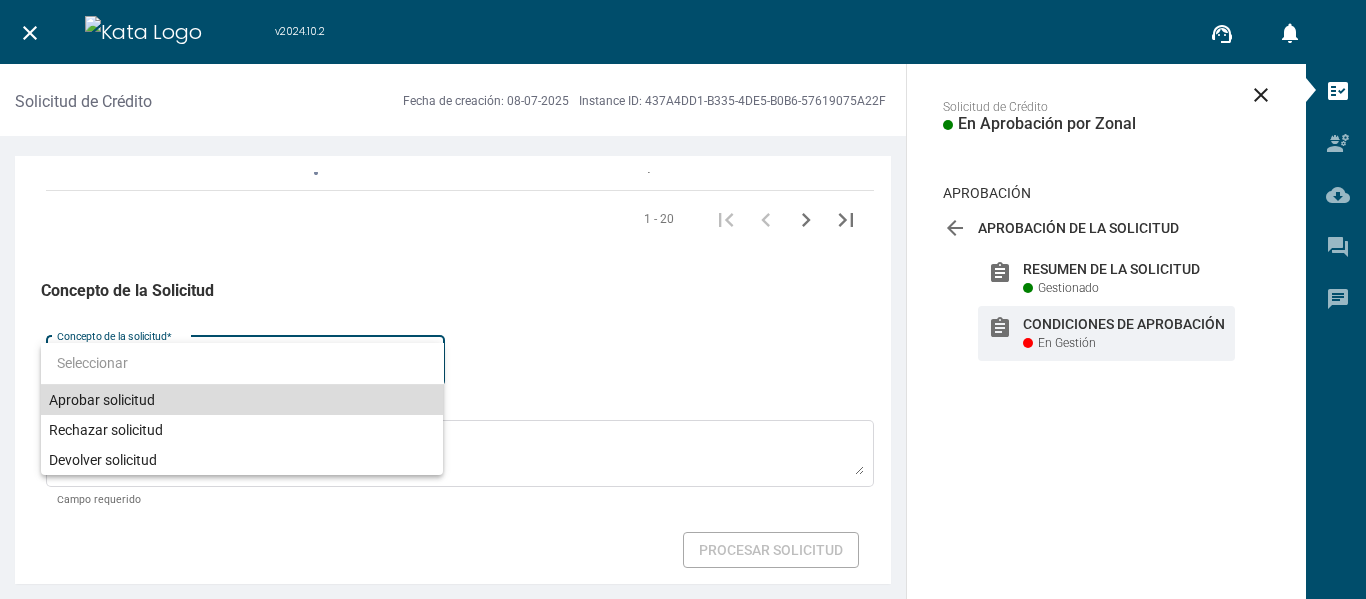 click on "Aprobar solicitud" at bounding box center [242, 400] 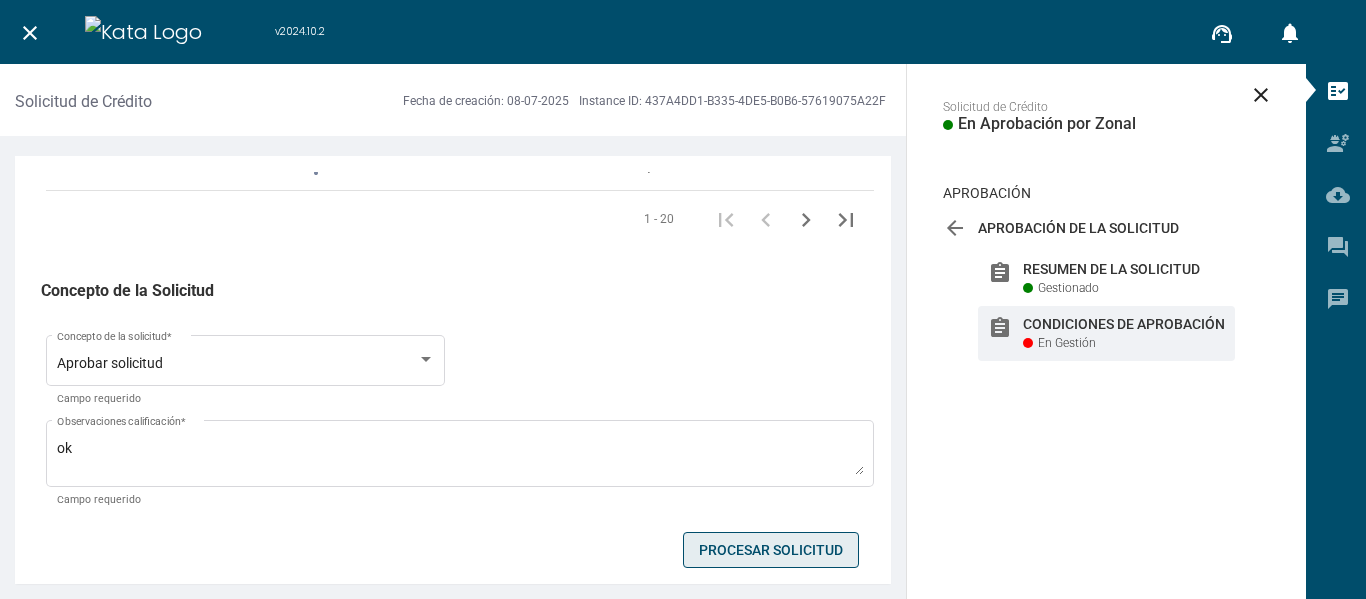 click on "Procesar Solicitud" at bounding box center (771, 550) 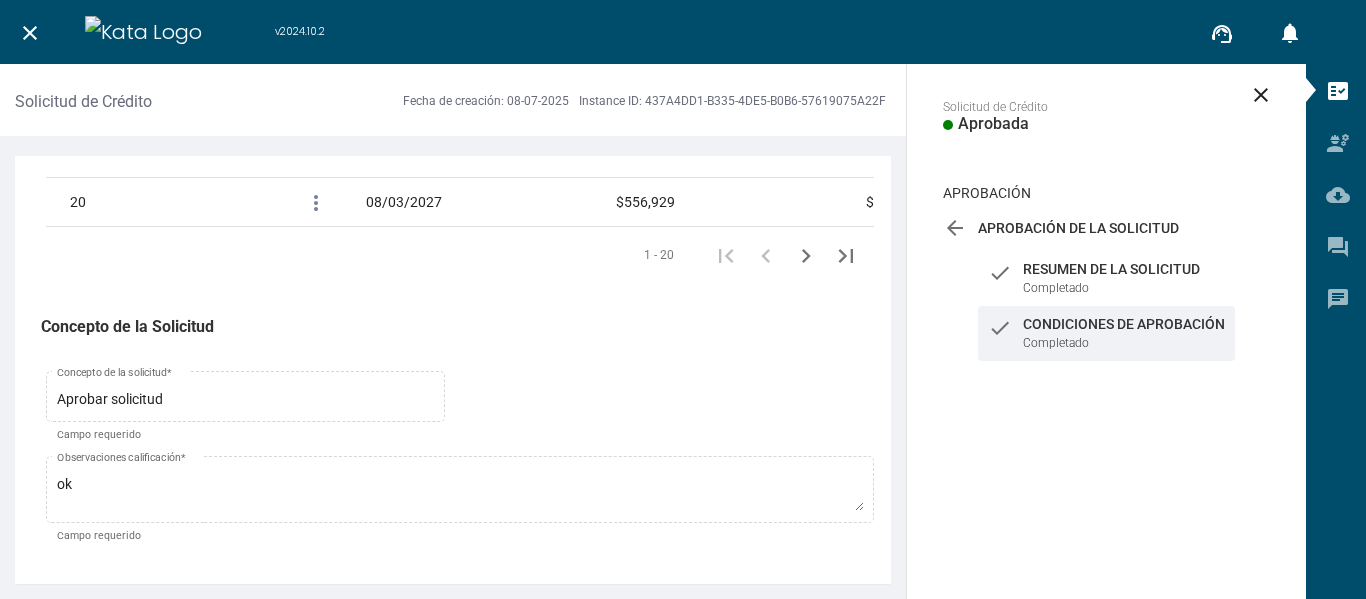 scroll, scrollTop: 3432, scrollLeft: 0, axis: vertical 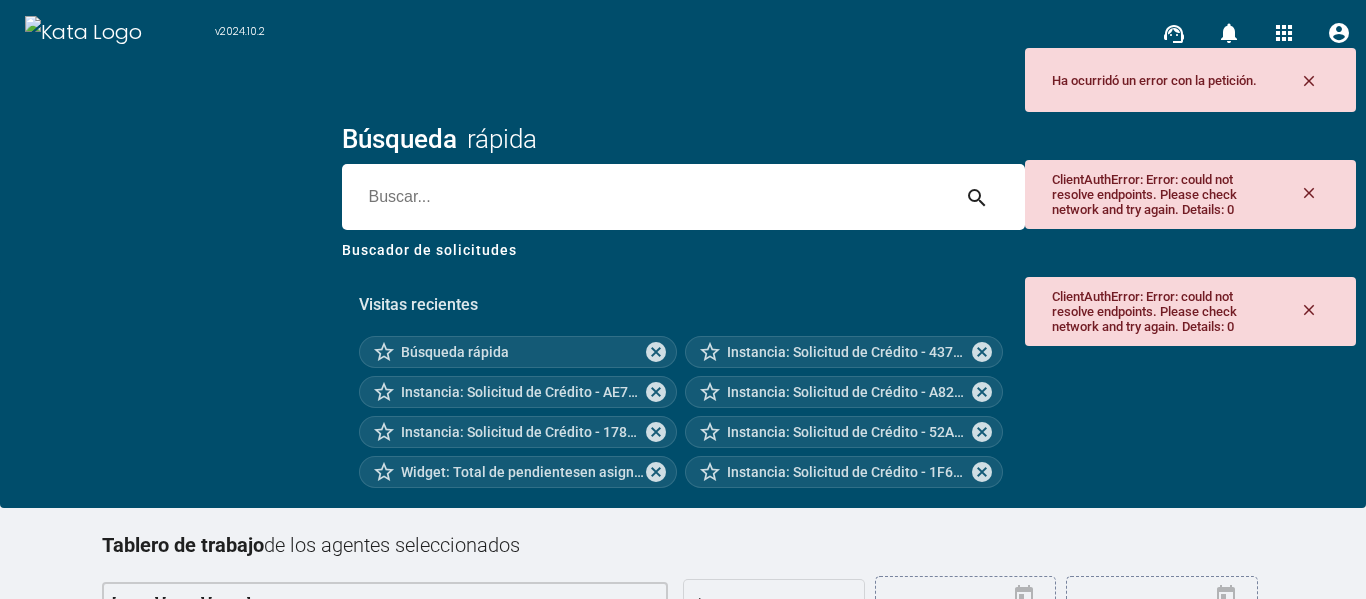 click at bounding box center [645, 197] 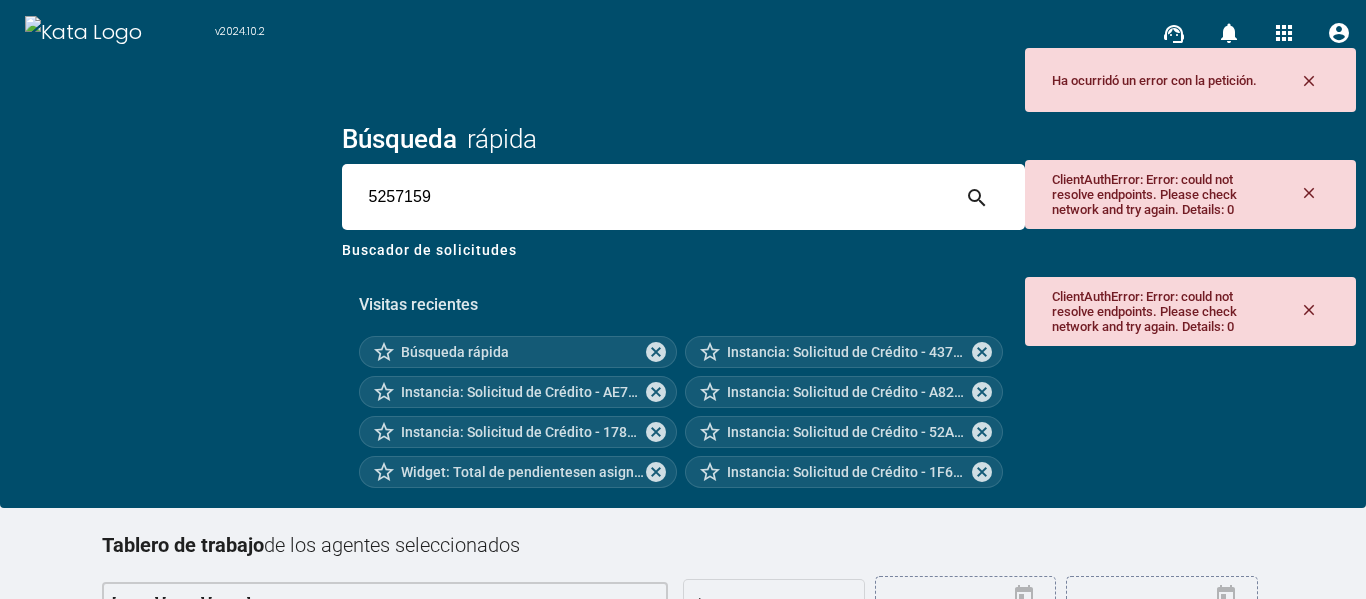 type on "5257159" 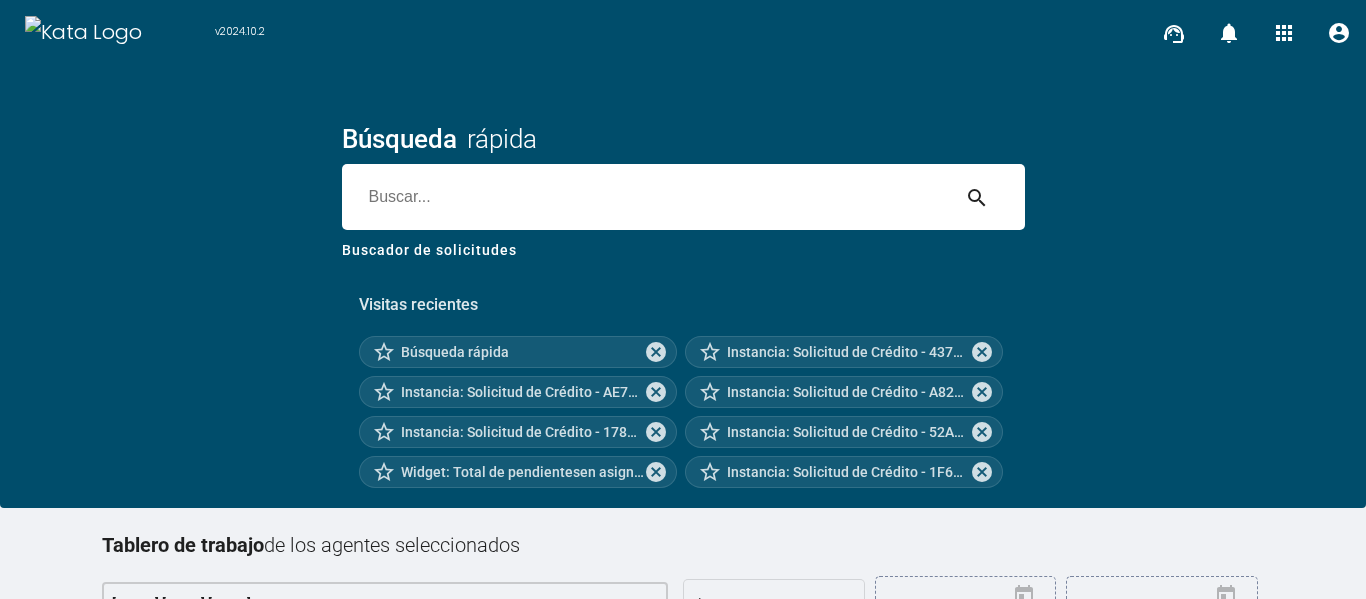 click at bounding box center [645, 197] 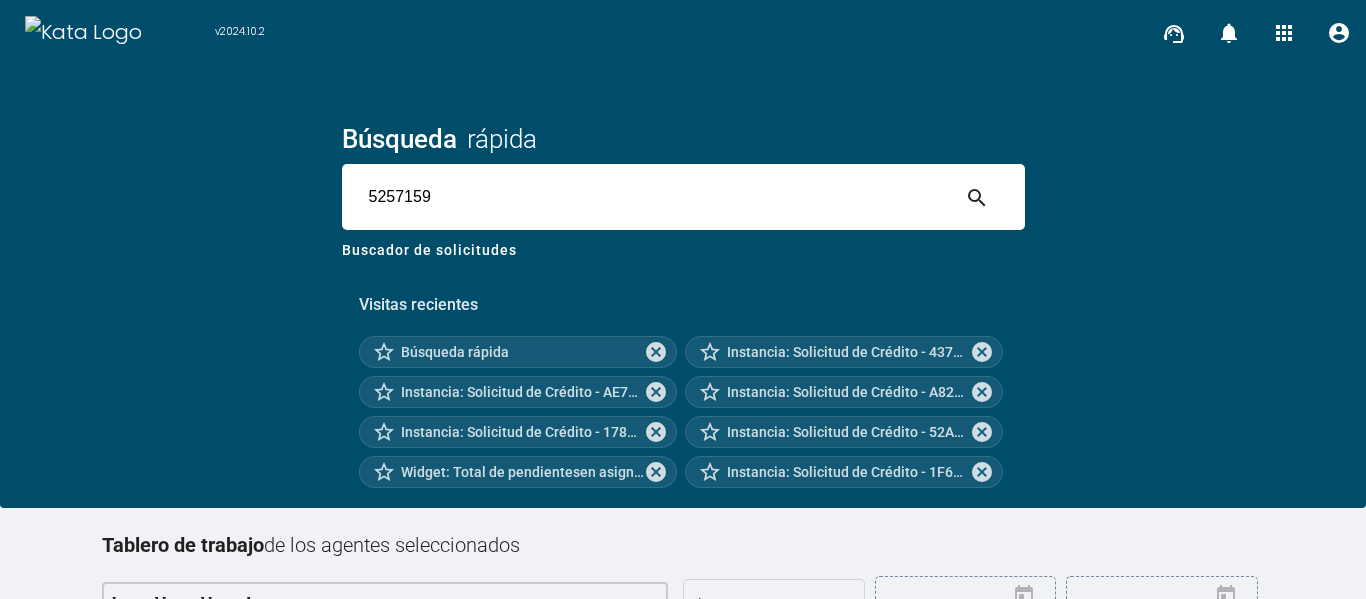 type on "5257159" 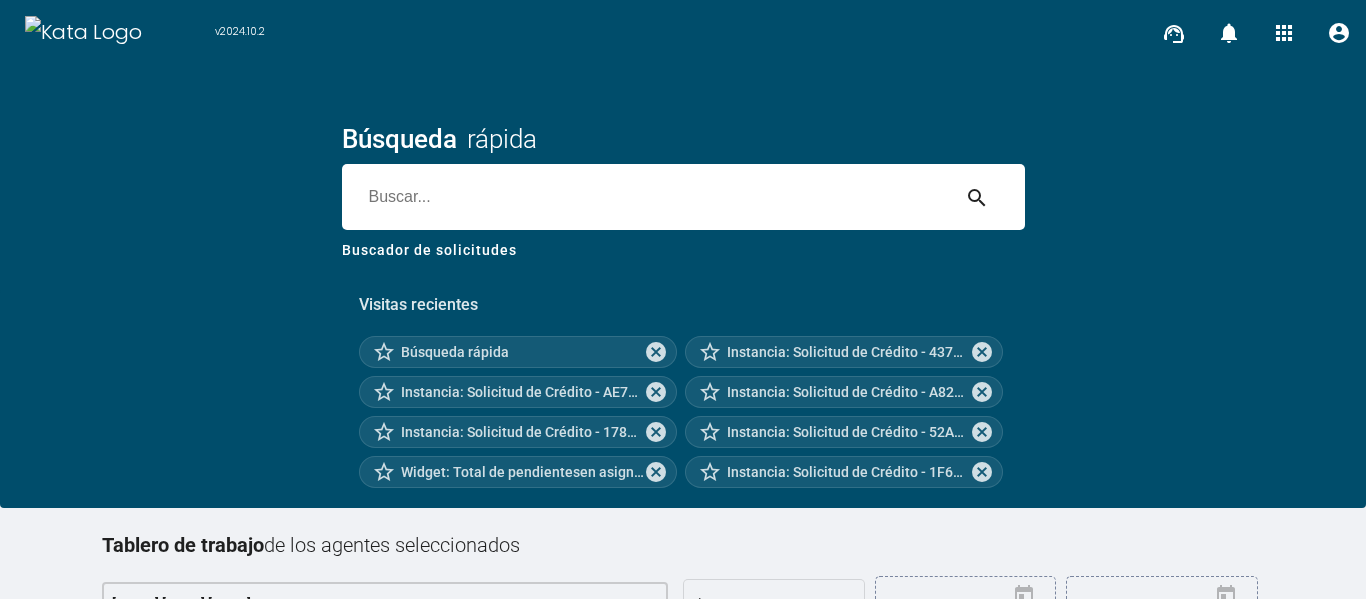 click on "Visitas recientes" at bounding box center [683, 305] 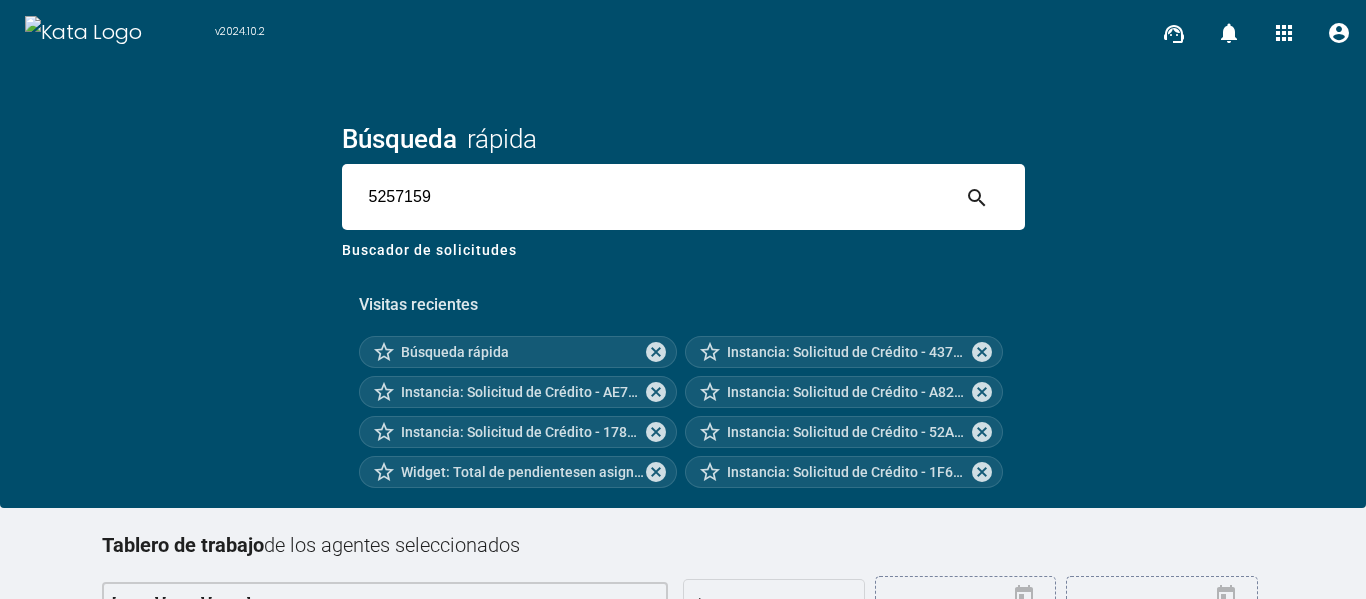 type on "5257159" 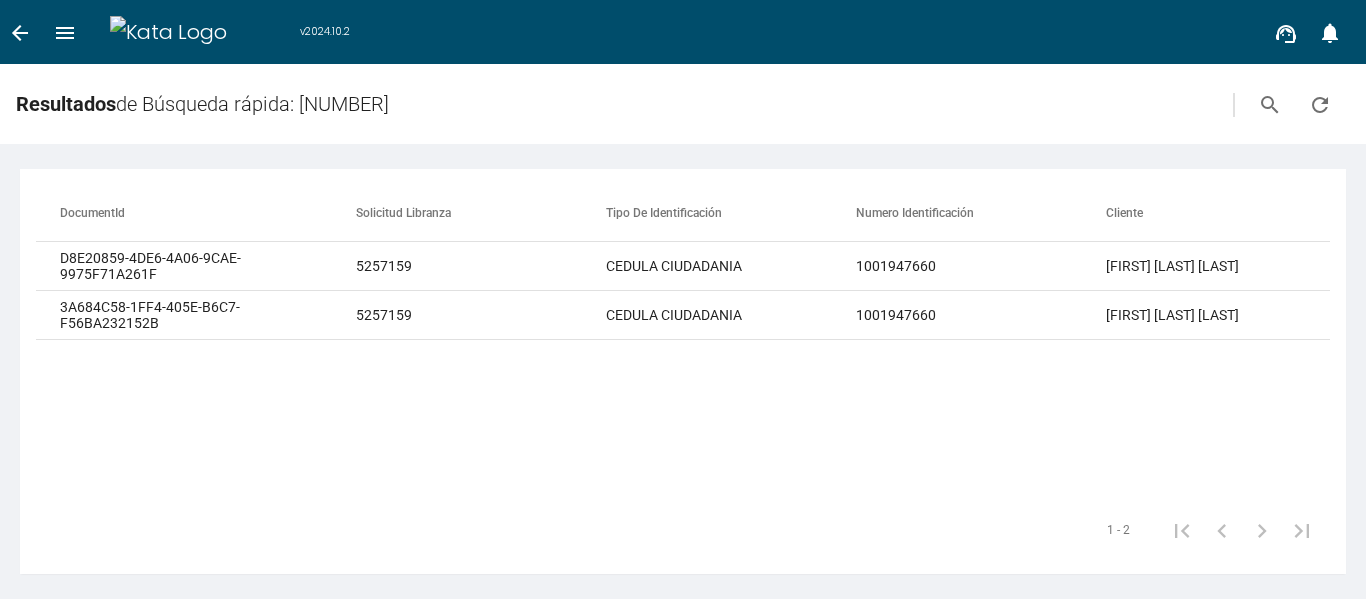 click on "arrow_back" at bounding box center (20, 32) 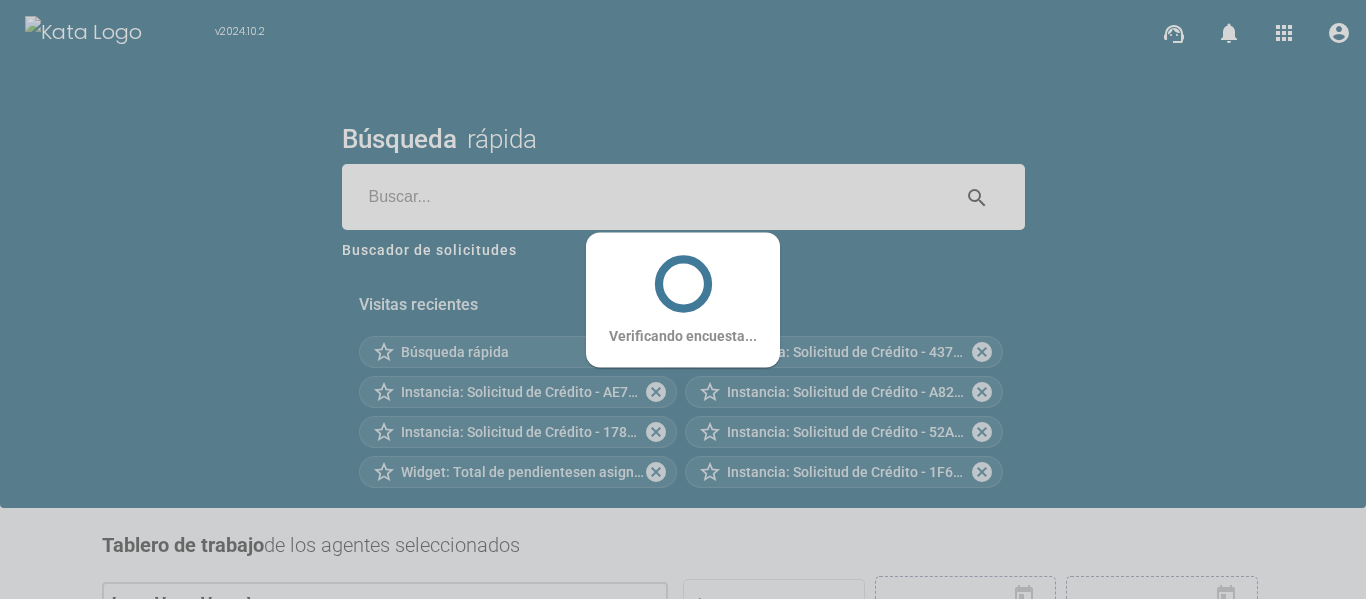 click on "Verificando encuesta..." at bounding box center (683, 299) 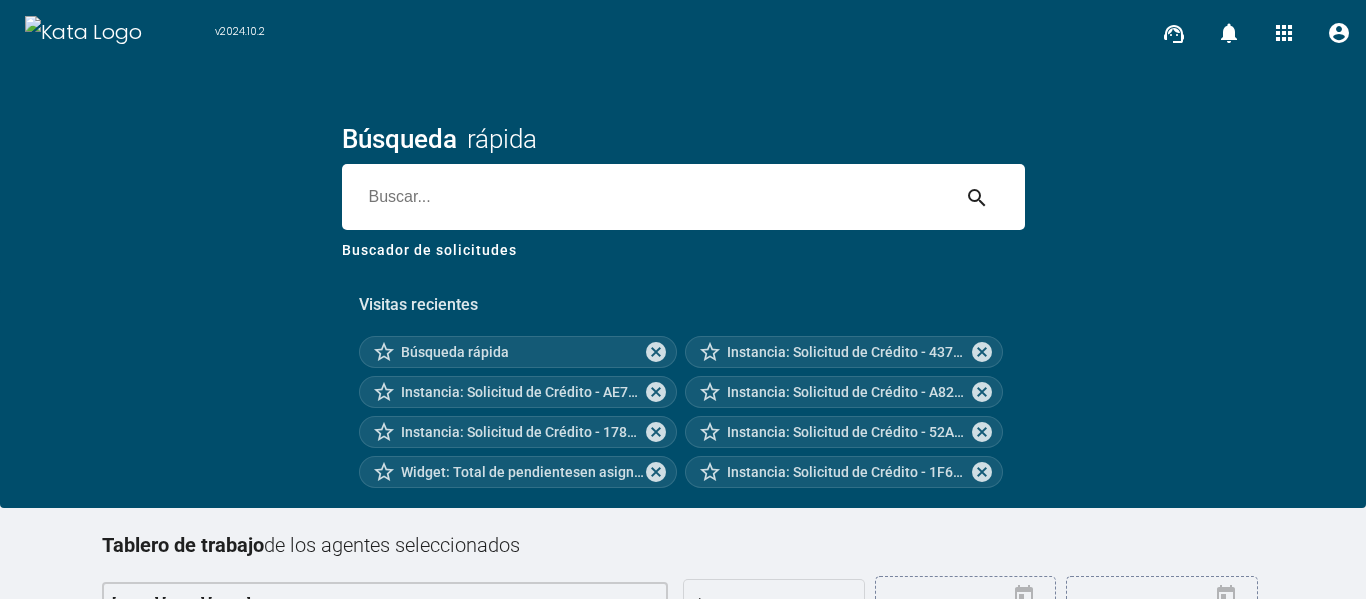 click at bounding box center [645, 197] 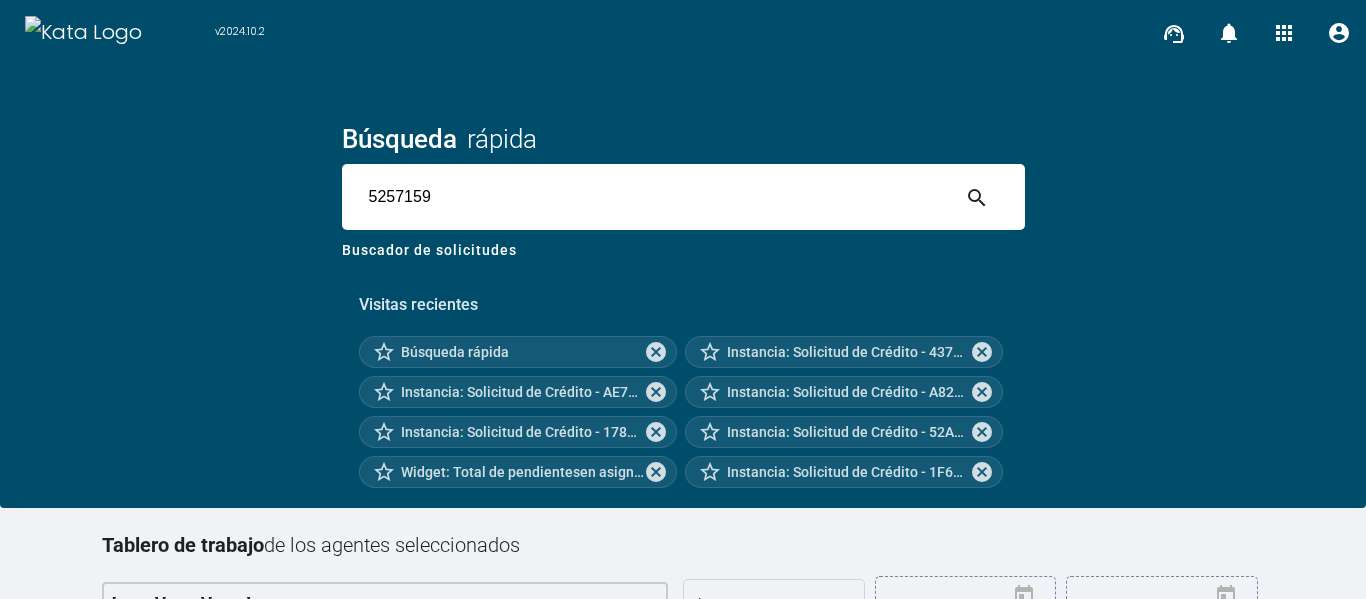 type on "5257159" 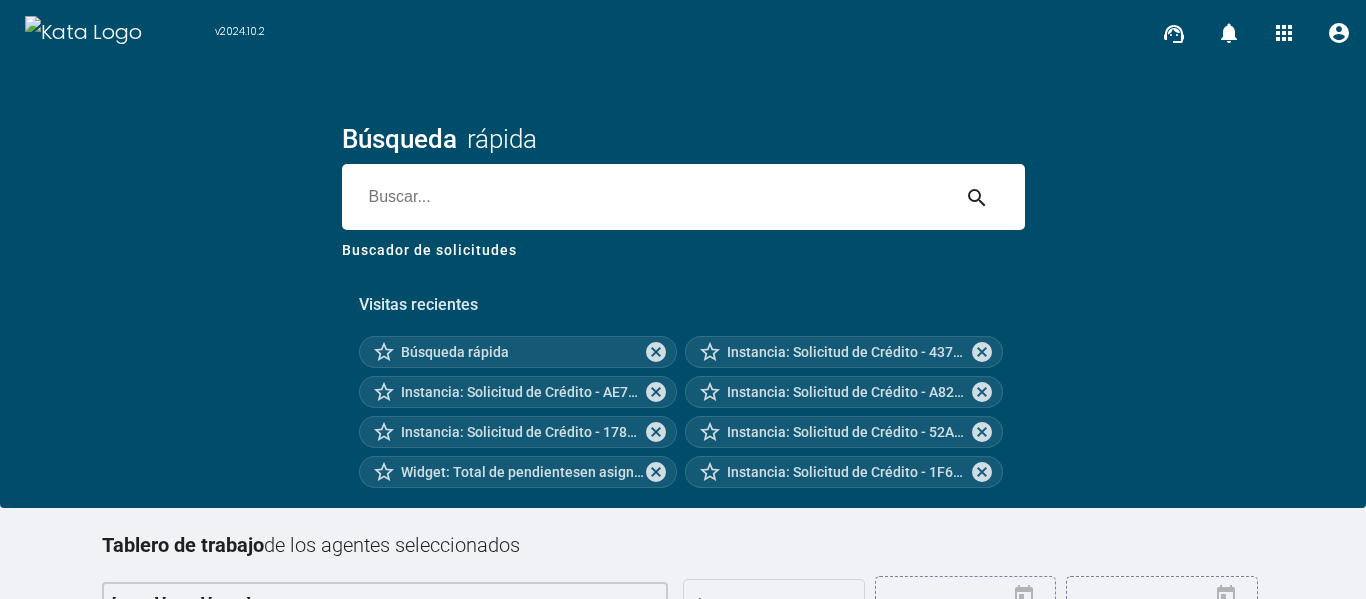 click at bounding box center [645, 197] 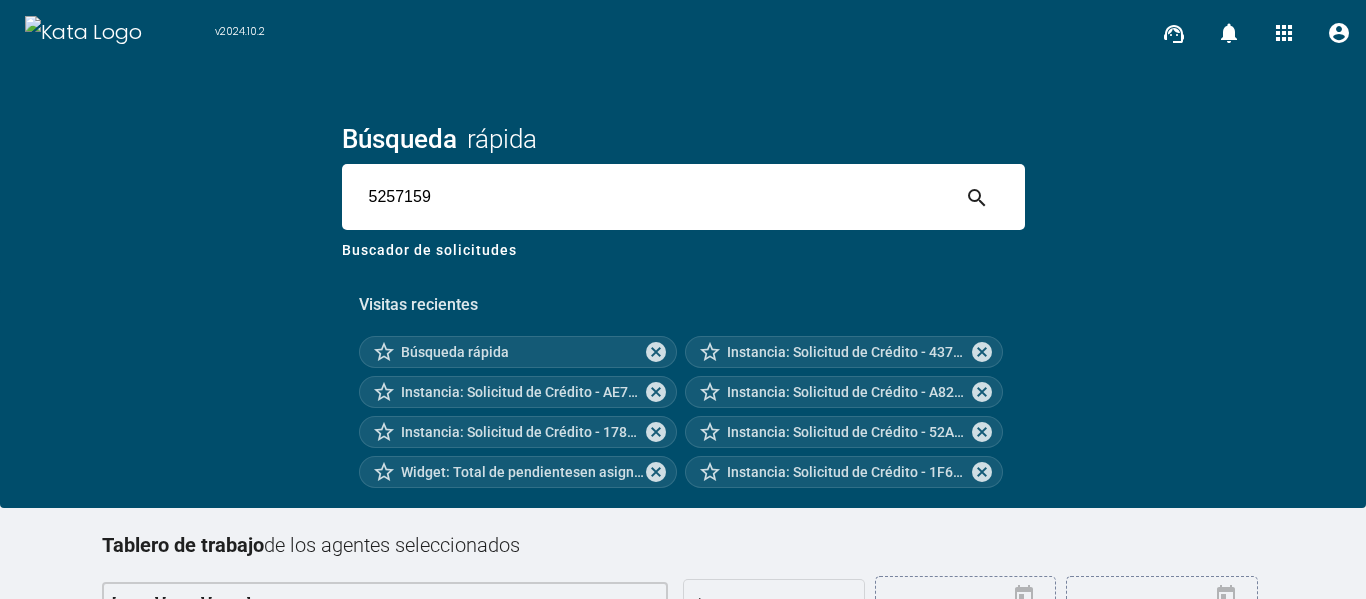 type on "5257159" 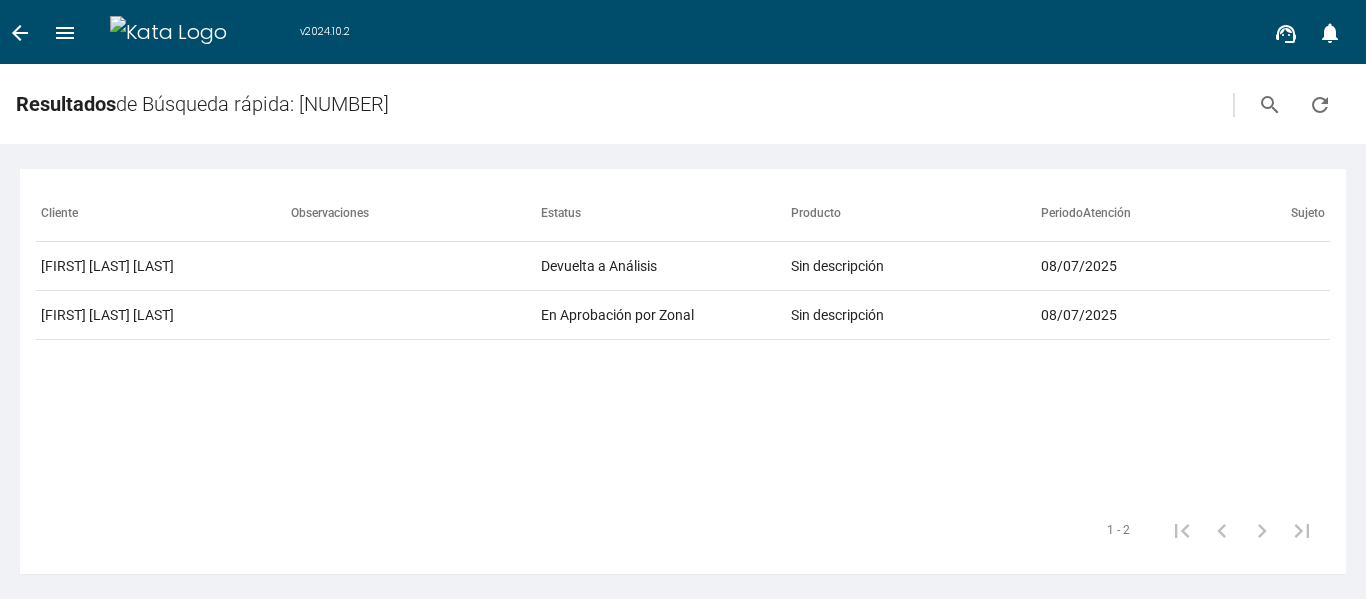 scroll, scrollTop: 0, scrollLeft: 1068, axis: horizontal 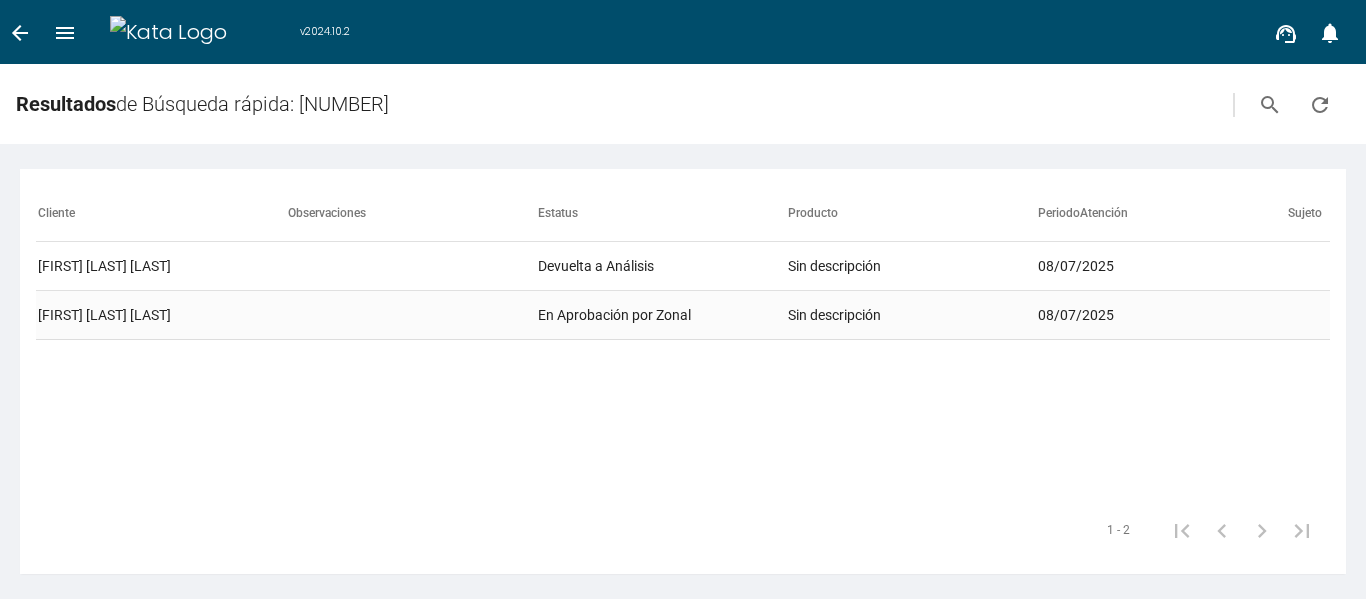 click on "En Aprobación por Zonal" at bounding box center (663, 266) 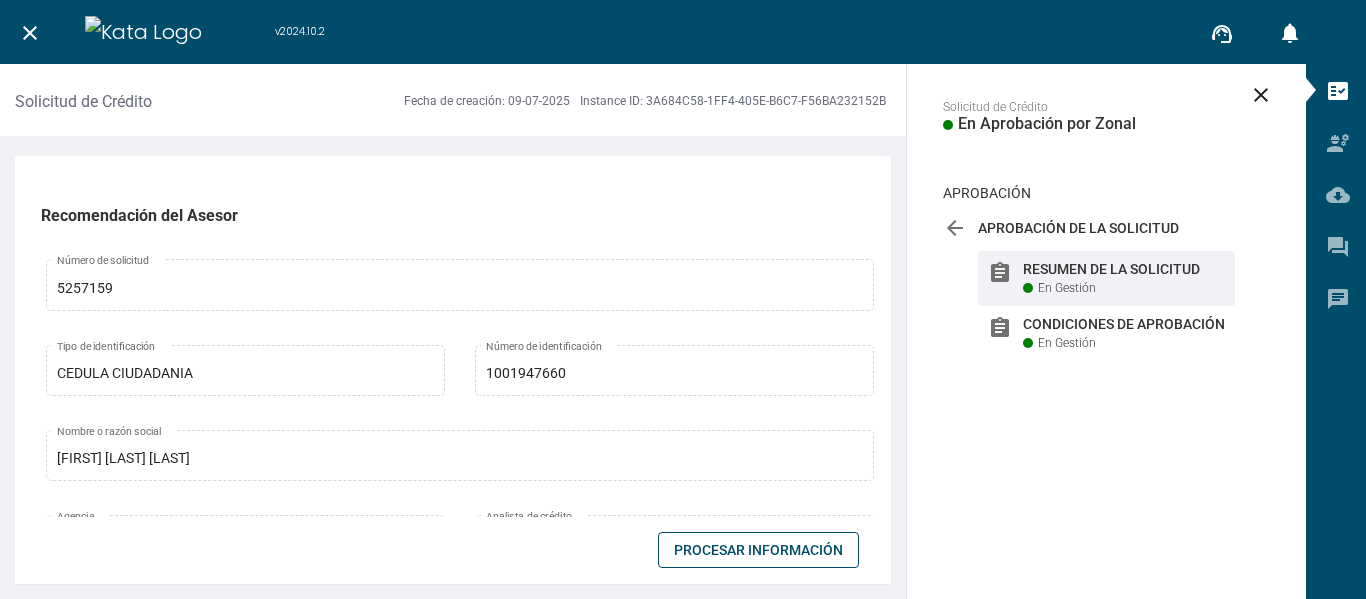 click on "Procesar Información" at bounding box center (758, 550) 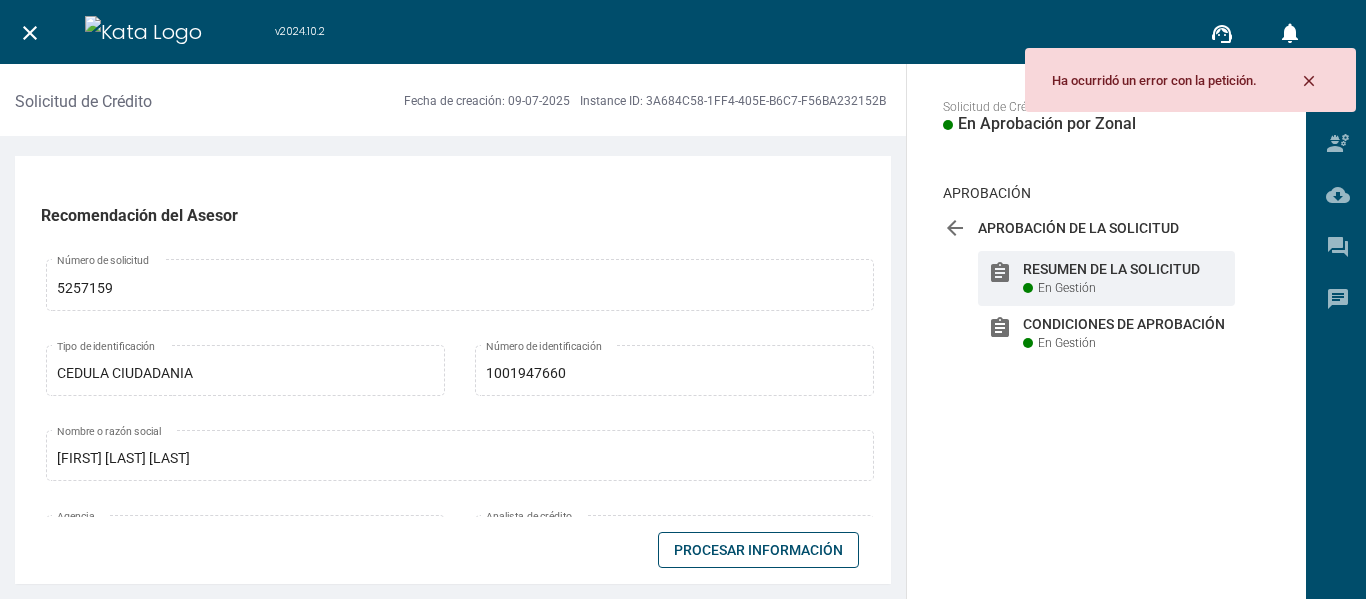 click on "close Solicitud de Crédito En Aprobación por Zonal Aprobación arrow_back Aprobación de la Solicitud  En Proceso  assignment Resumen de la Solicitud En Gestión assignment Condiciones de Aprobación En Gestión" at bounding box center [1106, 331] 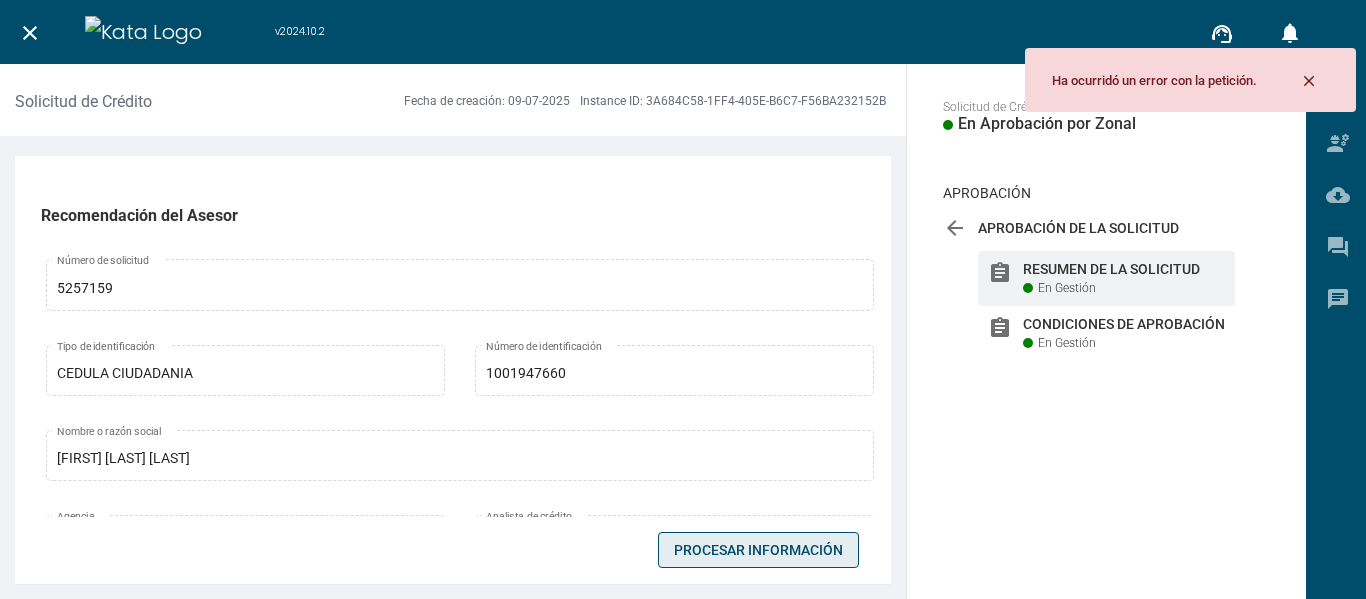 click on "Procesar Información" at bounding box center [758, 550] 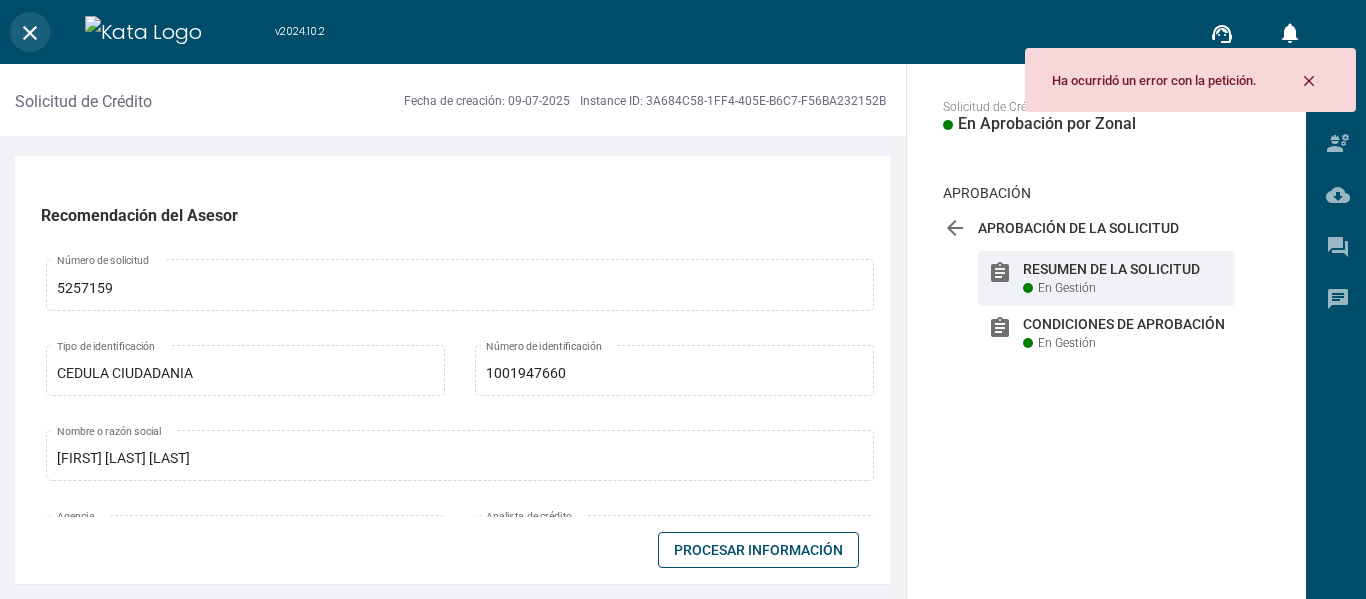 click on "close" at bounding box center [30, 32] 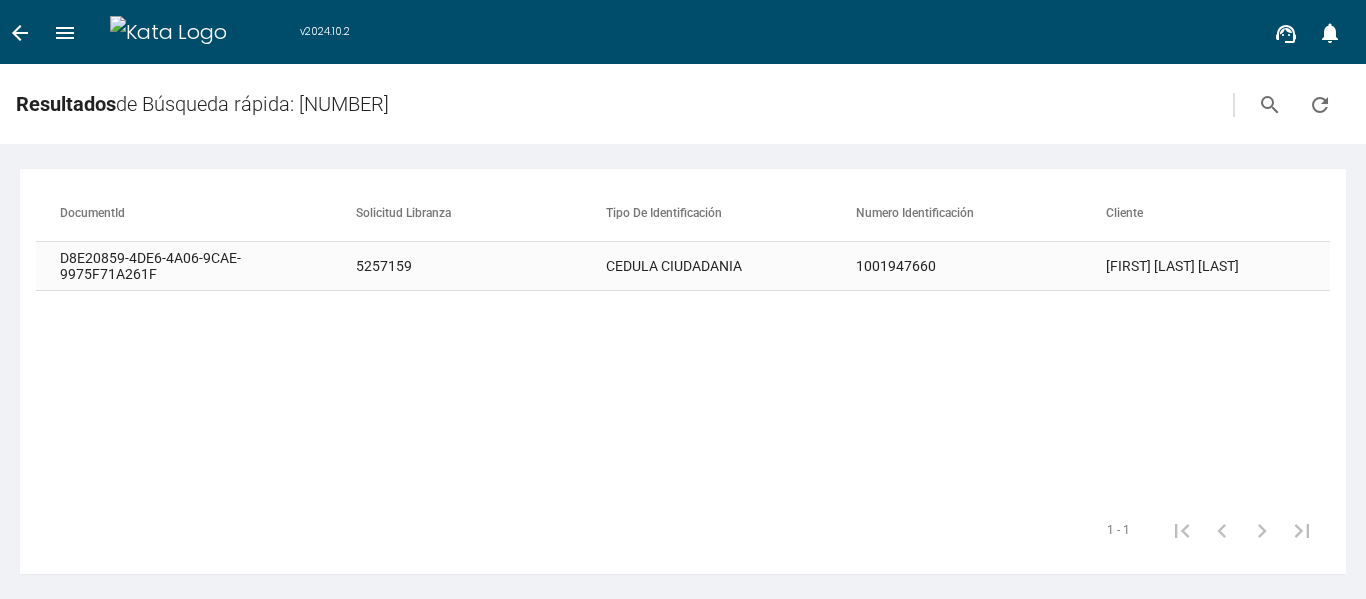 click on "CEDULA CIUDADANIA" at bounding box center (731, 266) 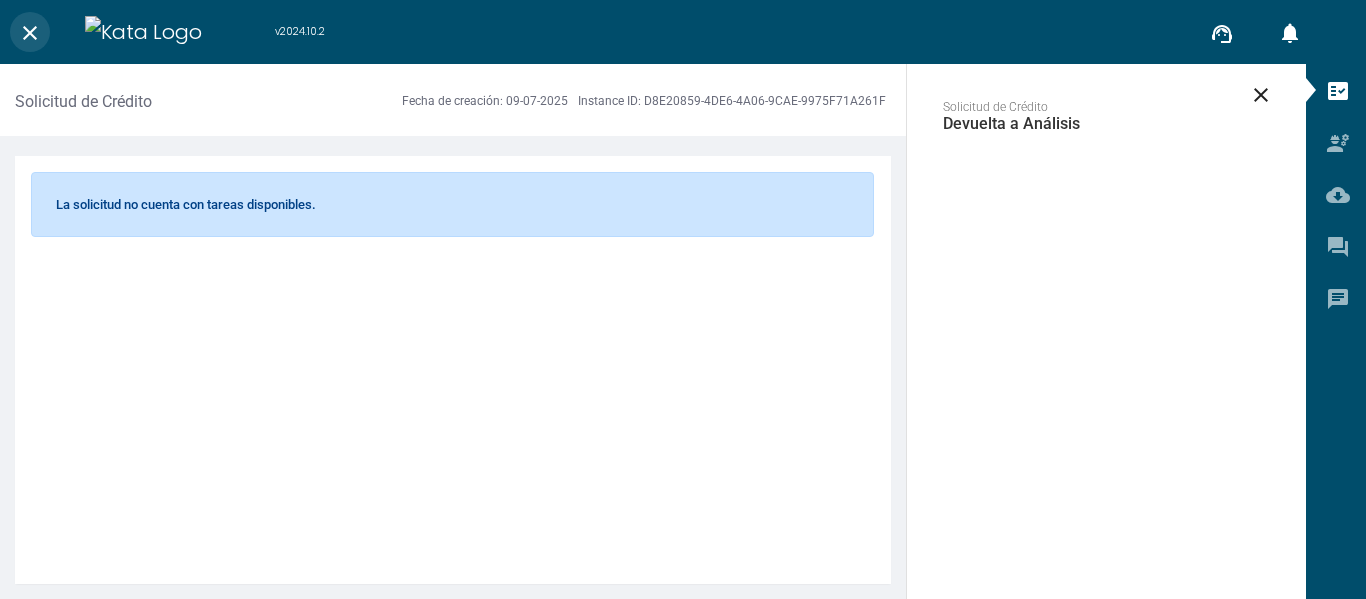 click on "close" at bounding box center [30, 33] 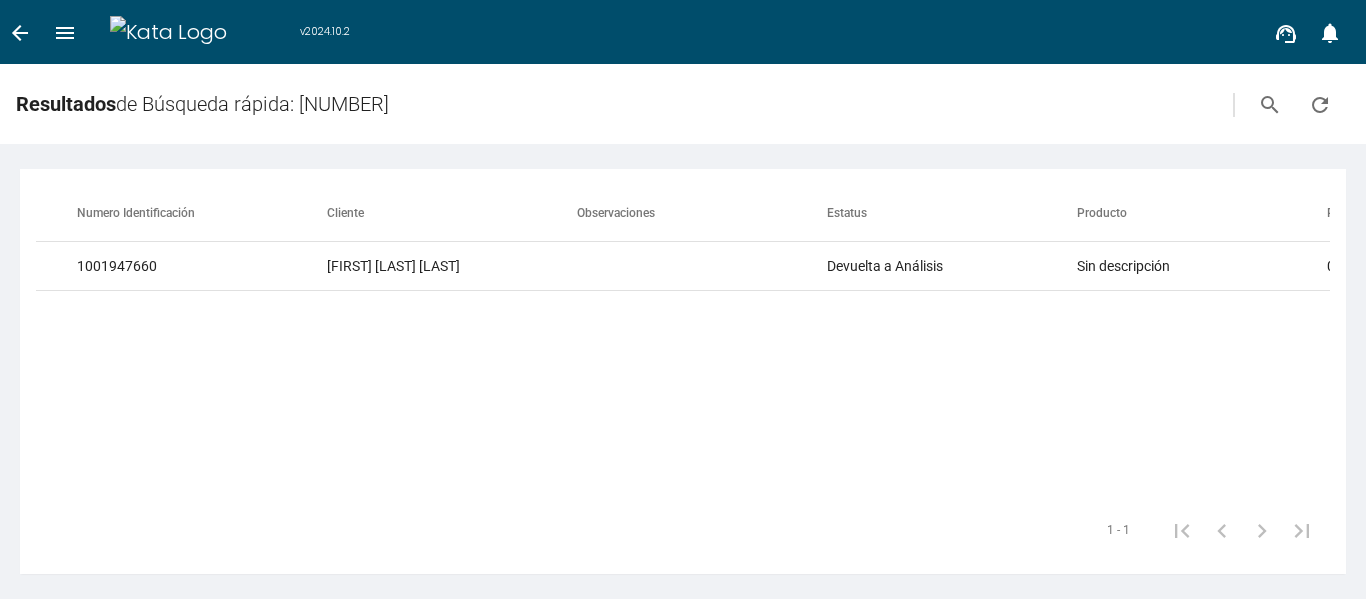 scroll, scrollTop: 0, scrollLeft: 788, axis: horizontal 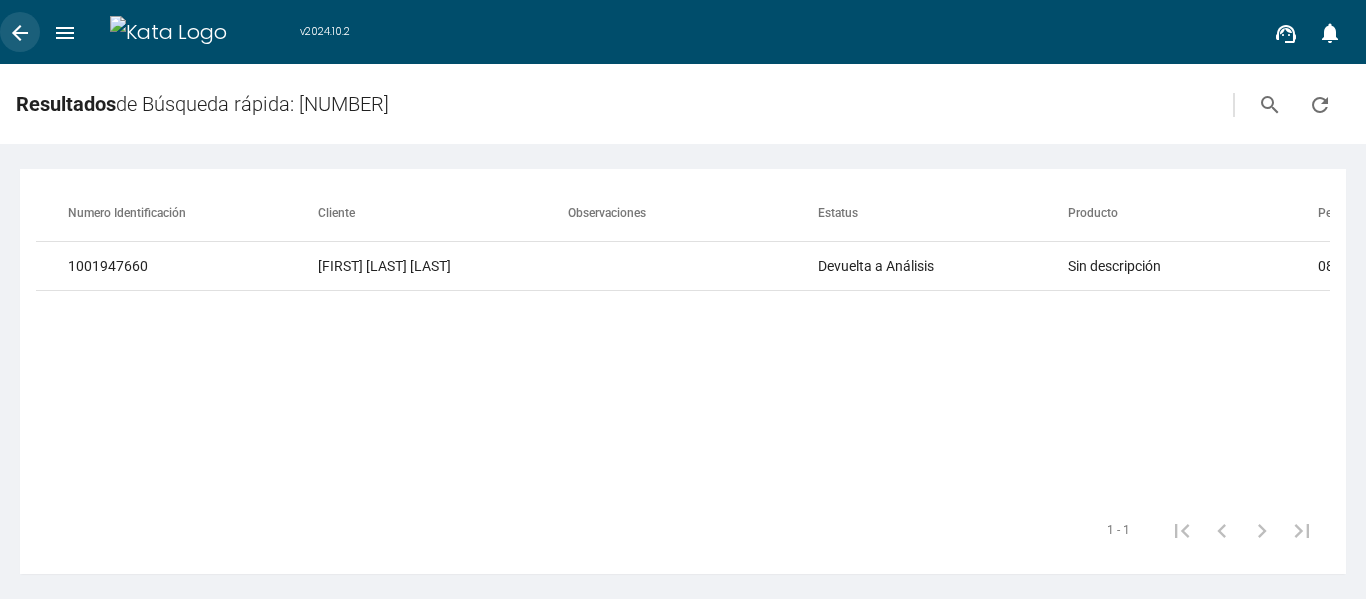 click on "arrow_back" at bounding box center (20, 33) 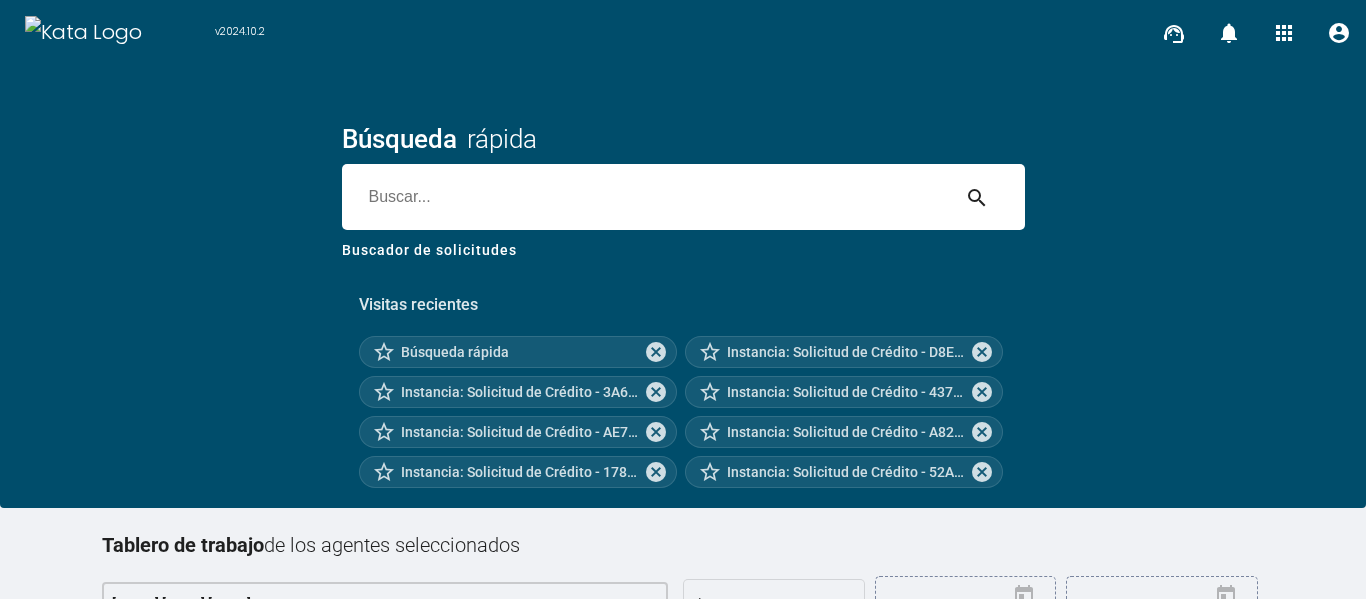 click at bounding box center (645, 197) 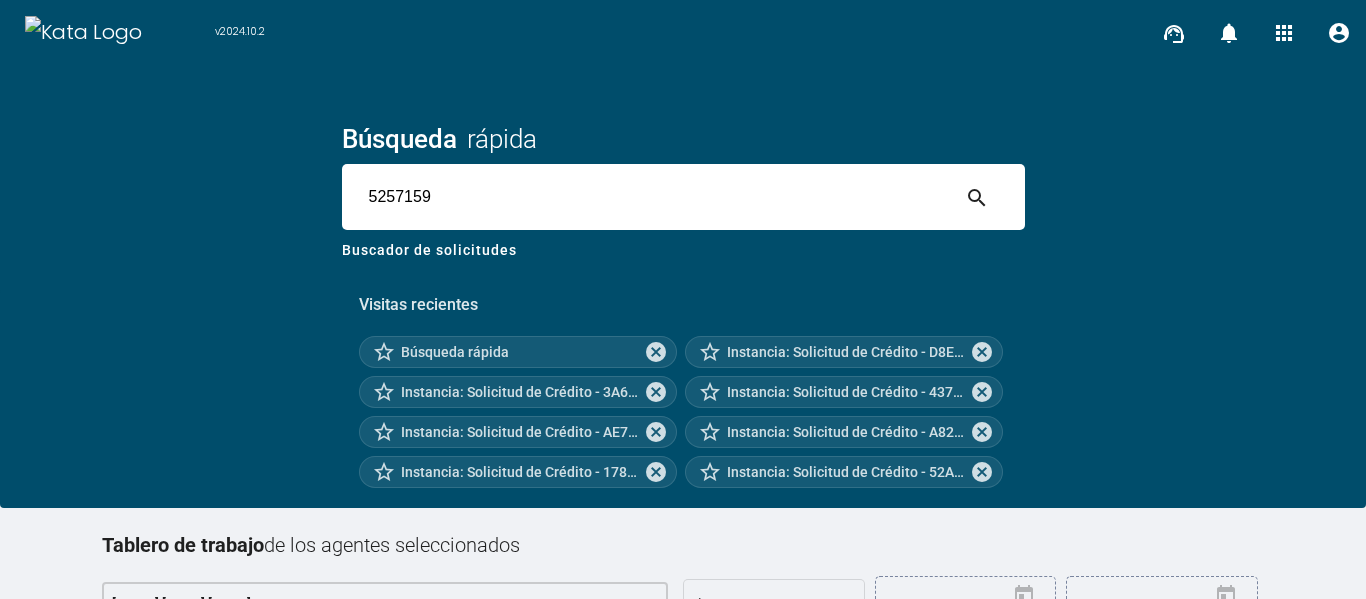 type on "5257159" 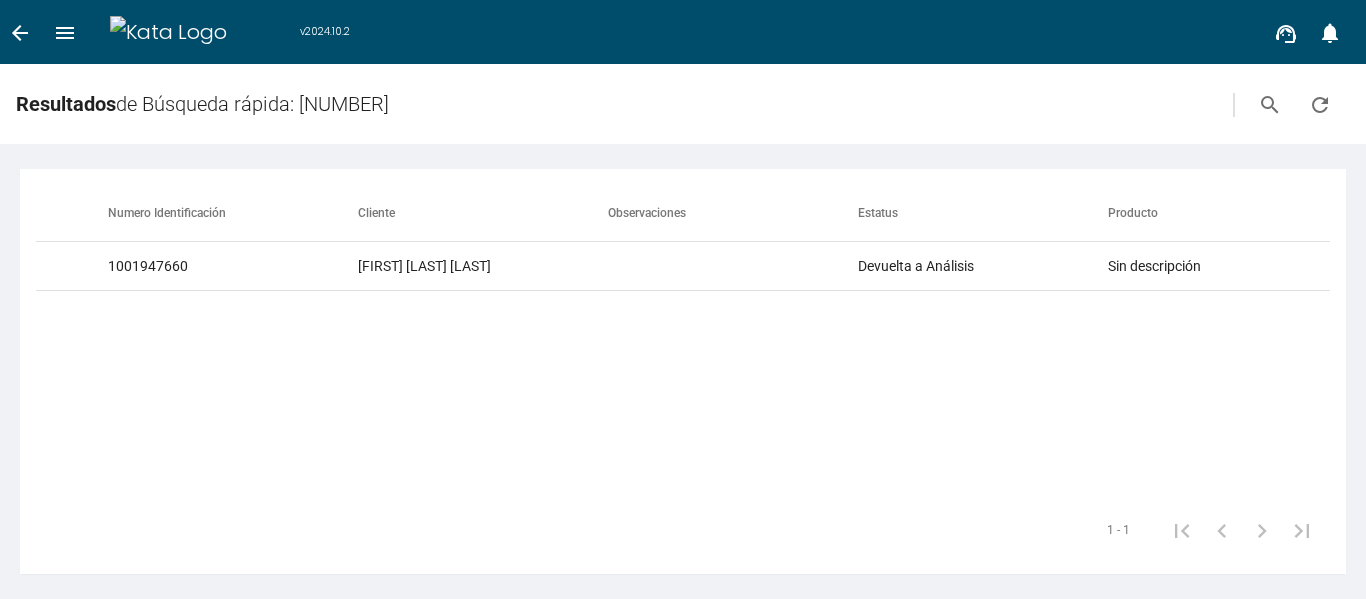 scroll, scrollTop: 0, scrollLeft: 852, axis: horizontal 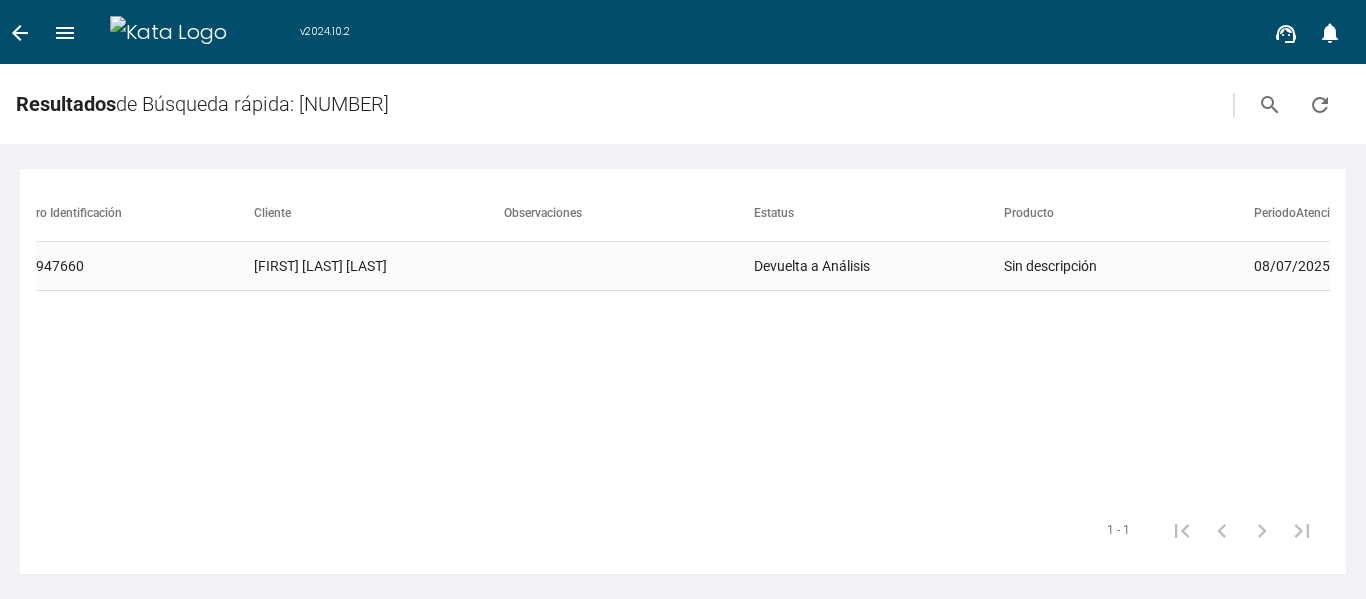 click on "[FIRST] [LAST] [LAST]" at bounding box center [379, 266] 